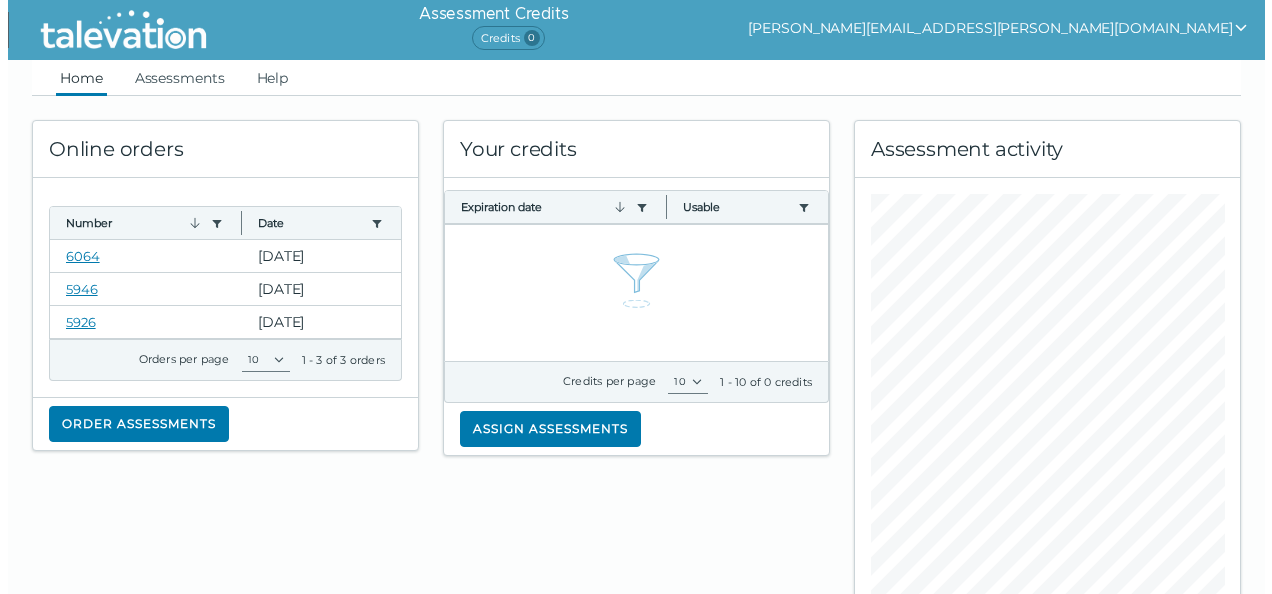 scroll, scrollTop: 0, scrollLeft: 0, axis: both 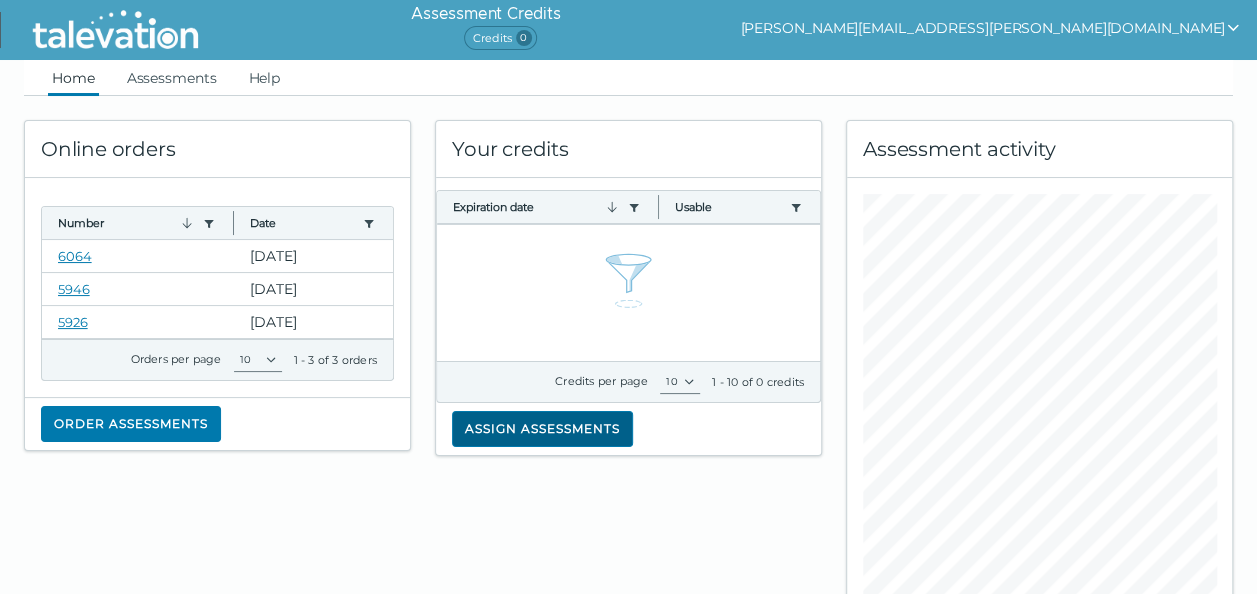 click on "Assign assessments" 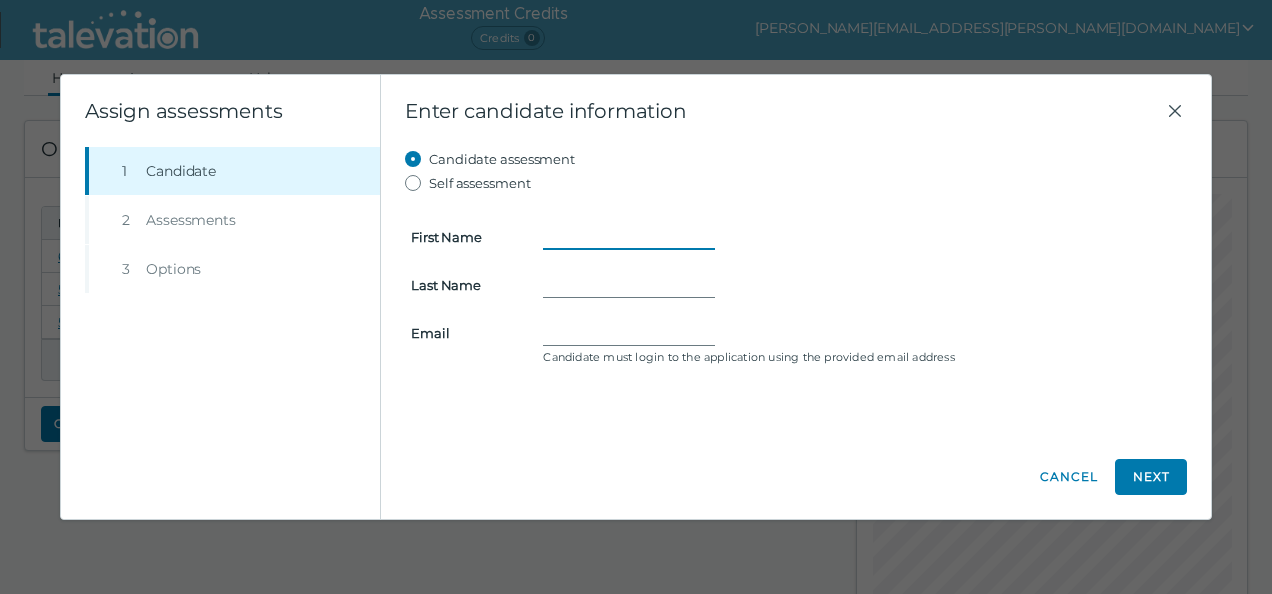 click on "First Name" at bounding box center (629, 237) 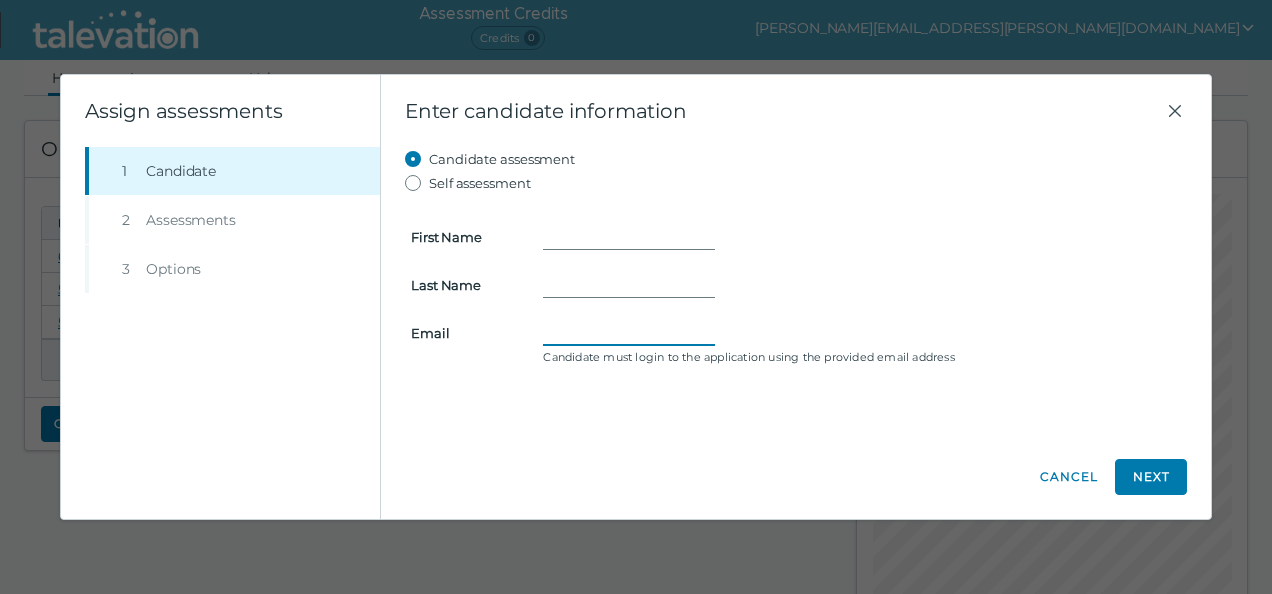 click on "First Name Last Name Email Candidate must login to the application using the provided email address" at bounding box center (796, 283) 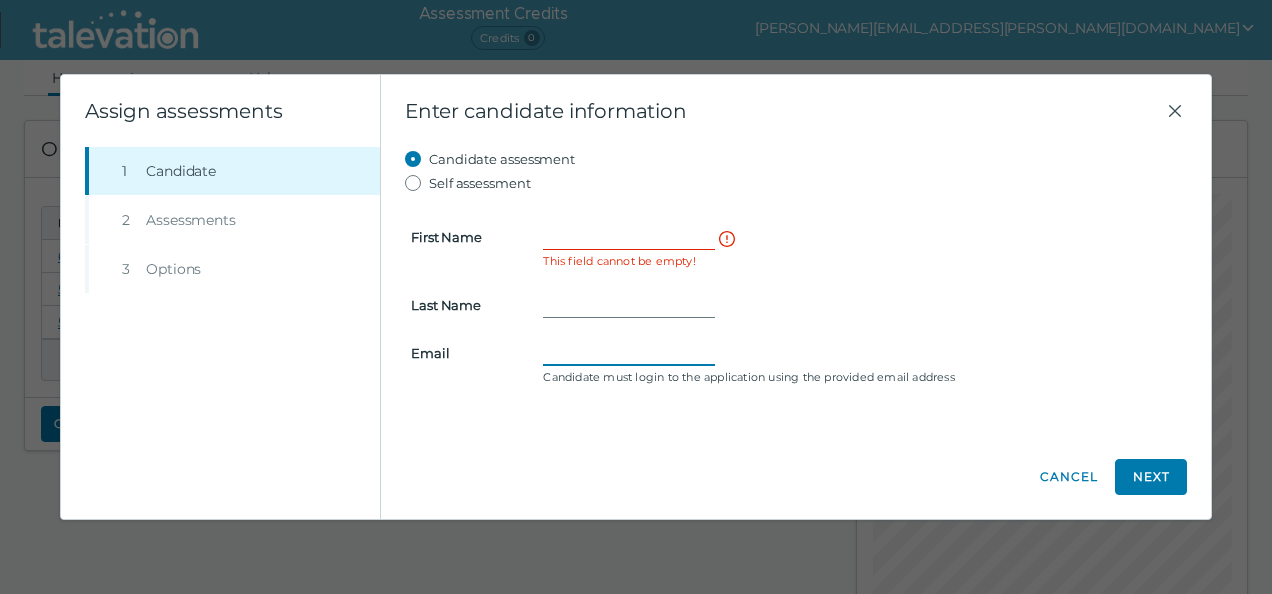paste on "nuno.v.cardoso@gmail.com" 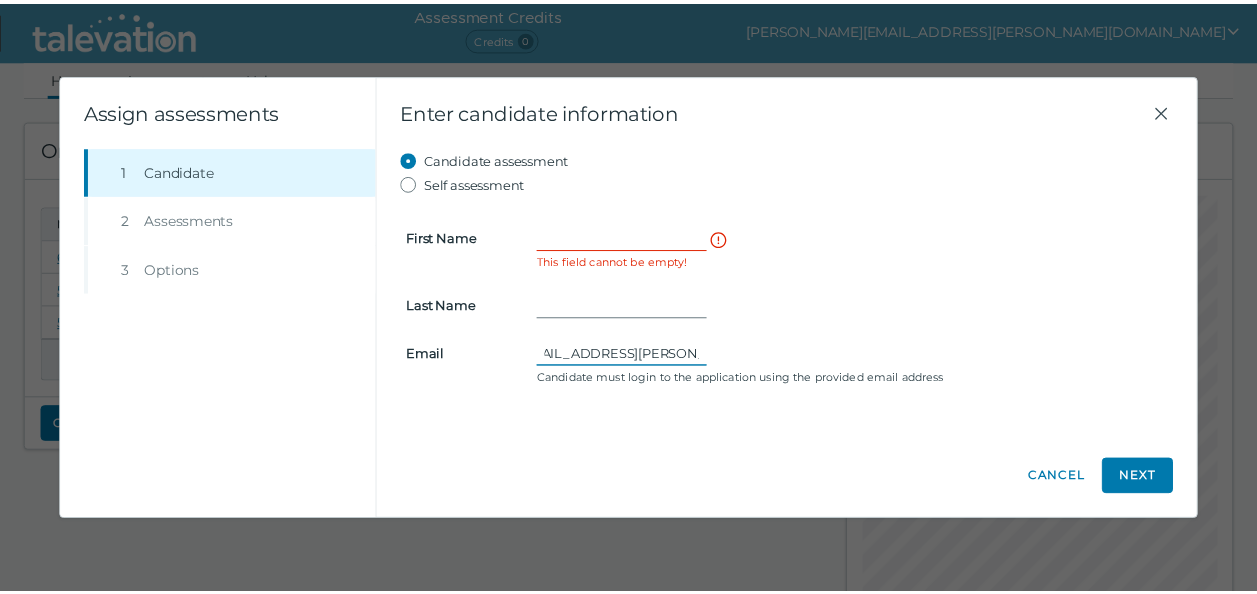 scroll, scrollTop: 0, scrollLeft: 0, axis: both 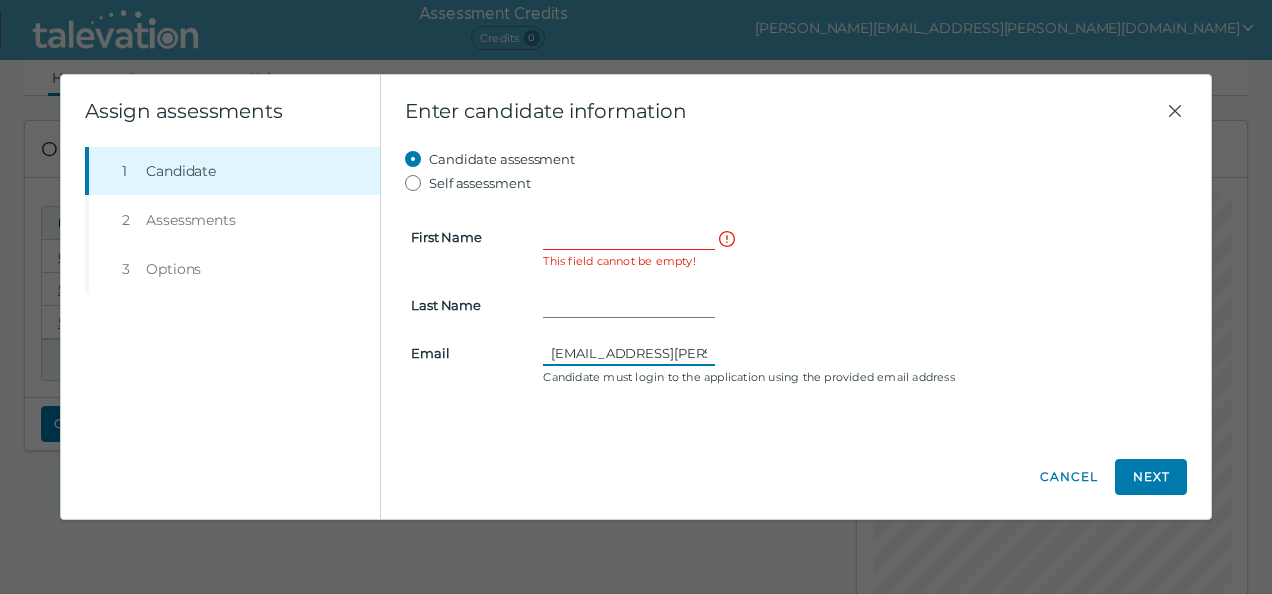 type on "nuno.v.cardoso@gmail.com" 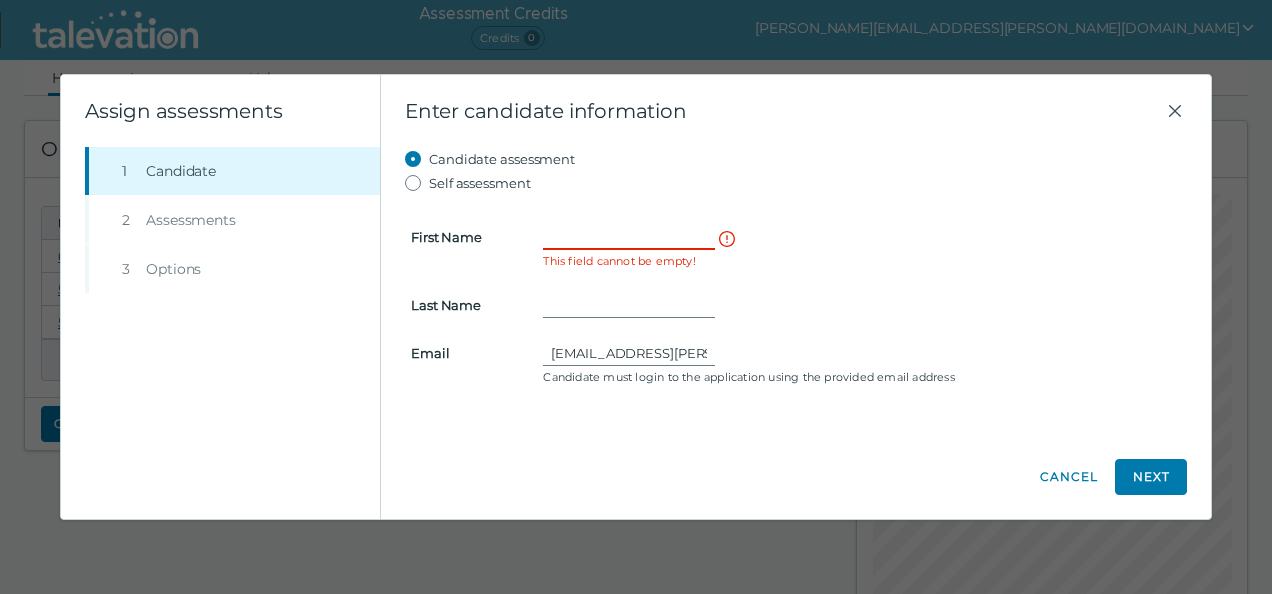 click on "First Name" at bounding box center (629, 237) 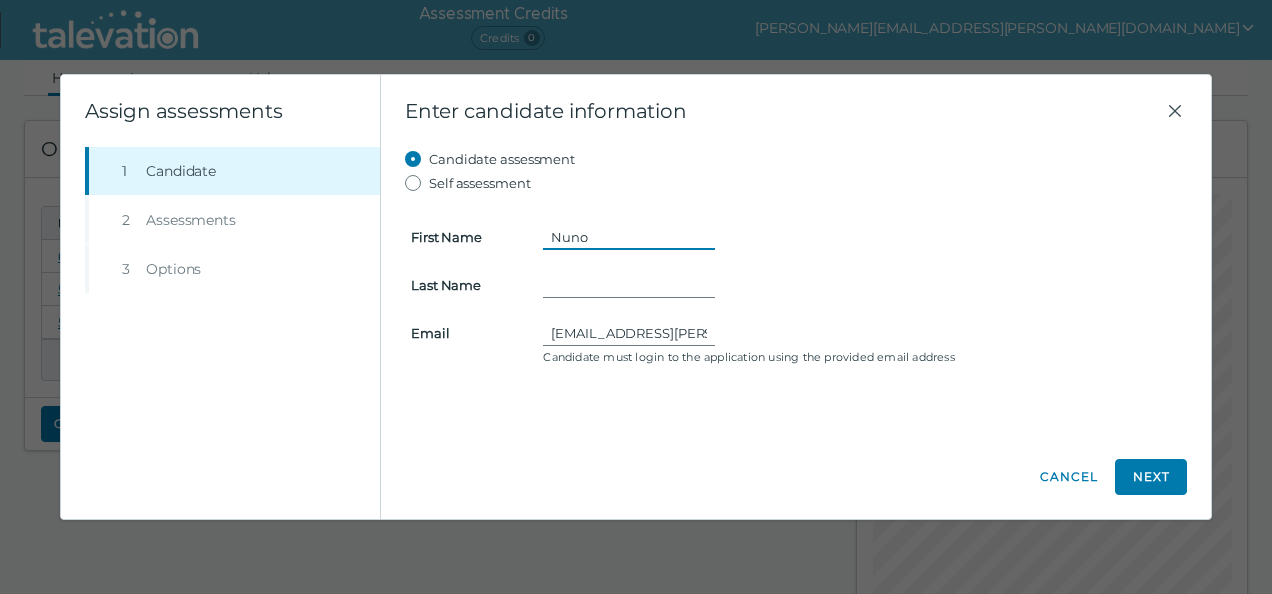 type on "Nuno" 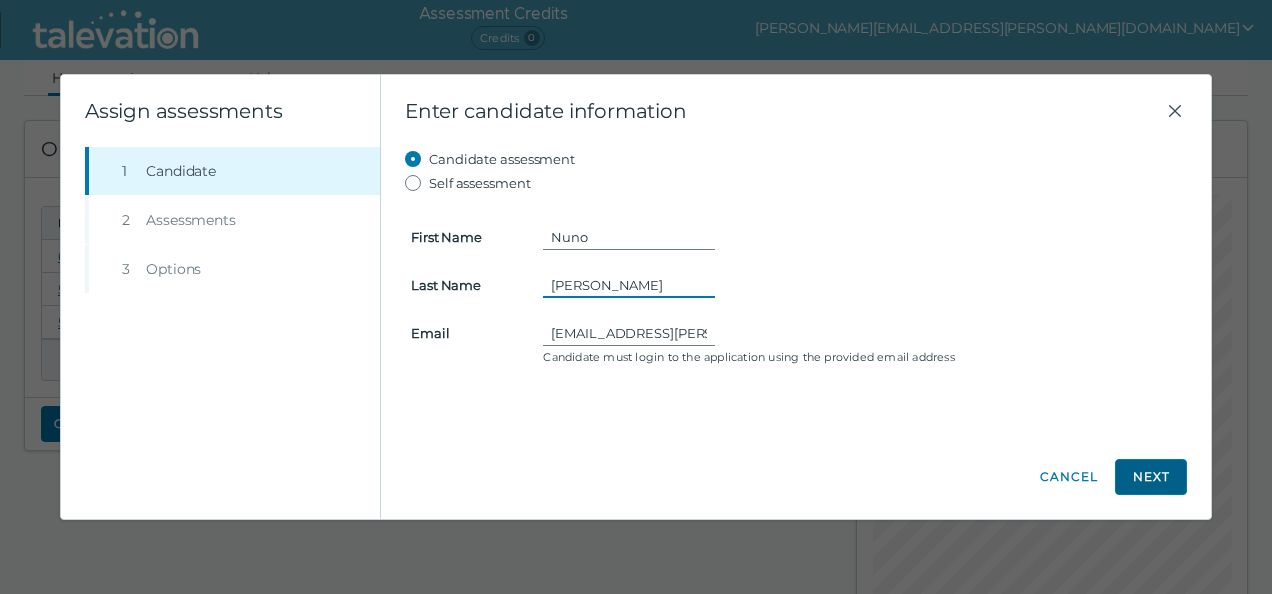 type on "Cardoso" 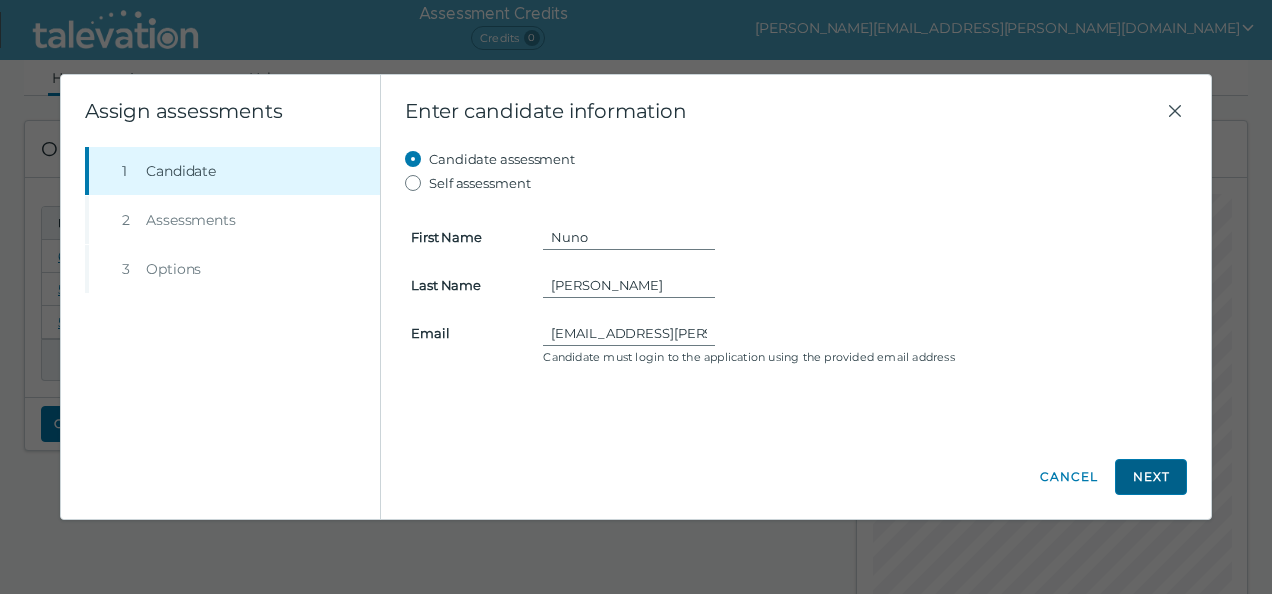 click on "Next" 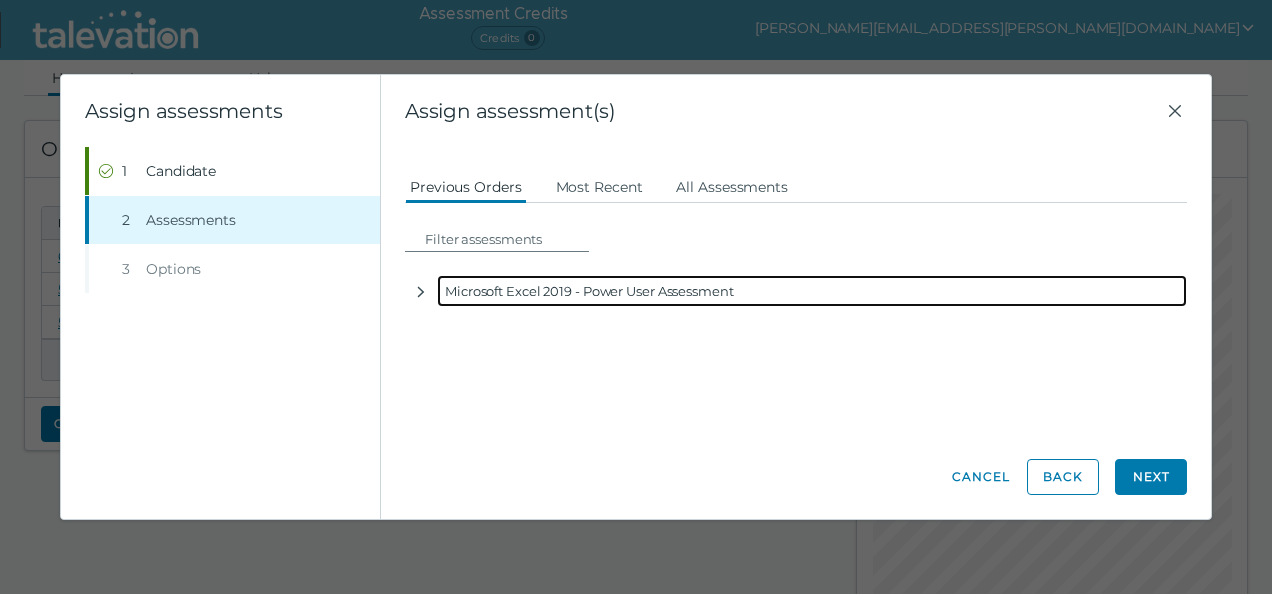 click on "Microsoft Excel 2019 - Power User Assessment" at bounding box center [812, 291] 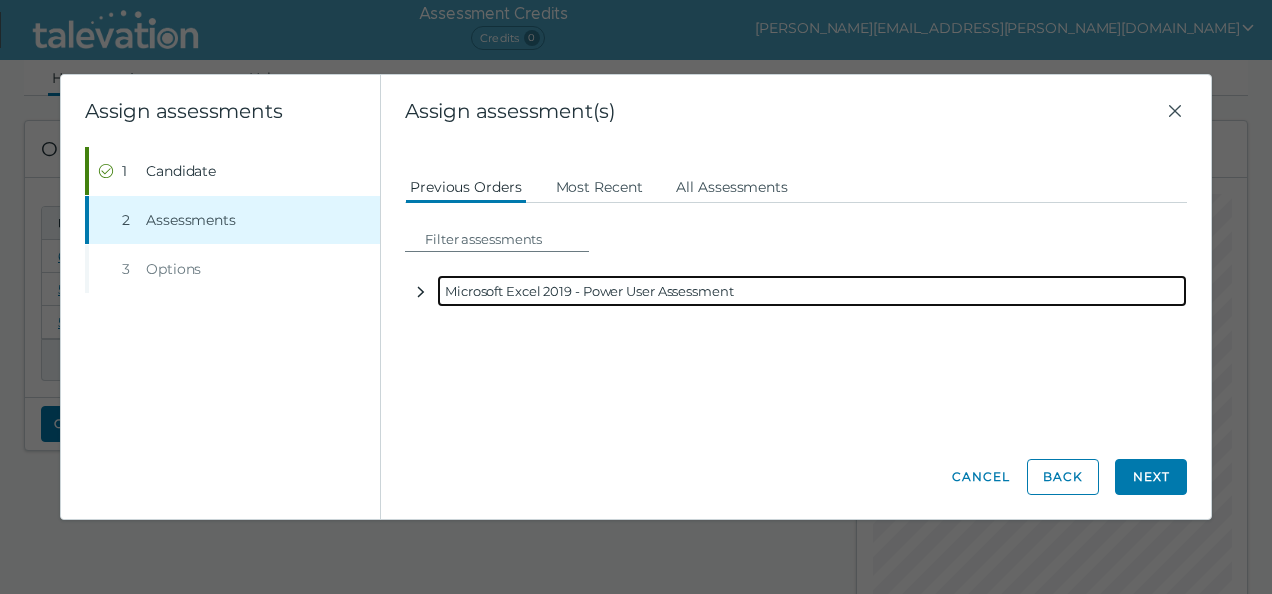 click 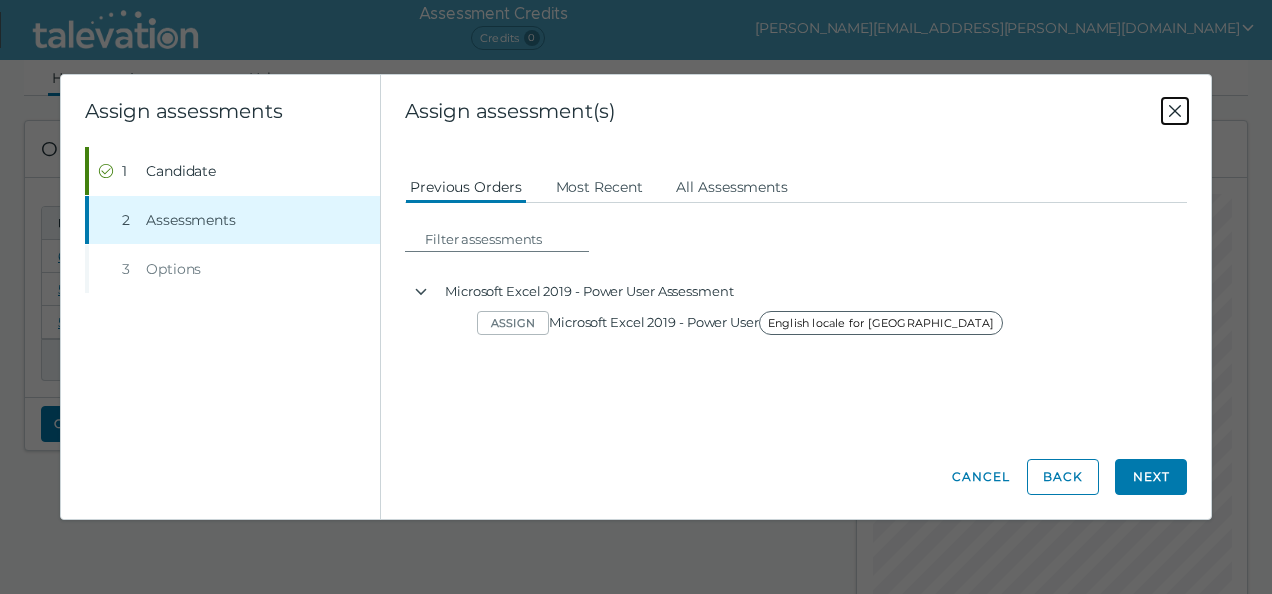 click 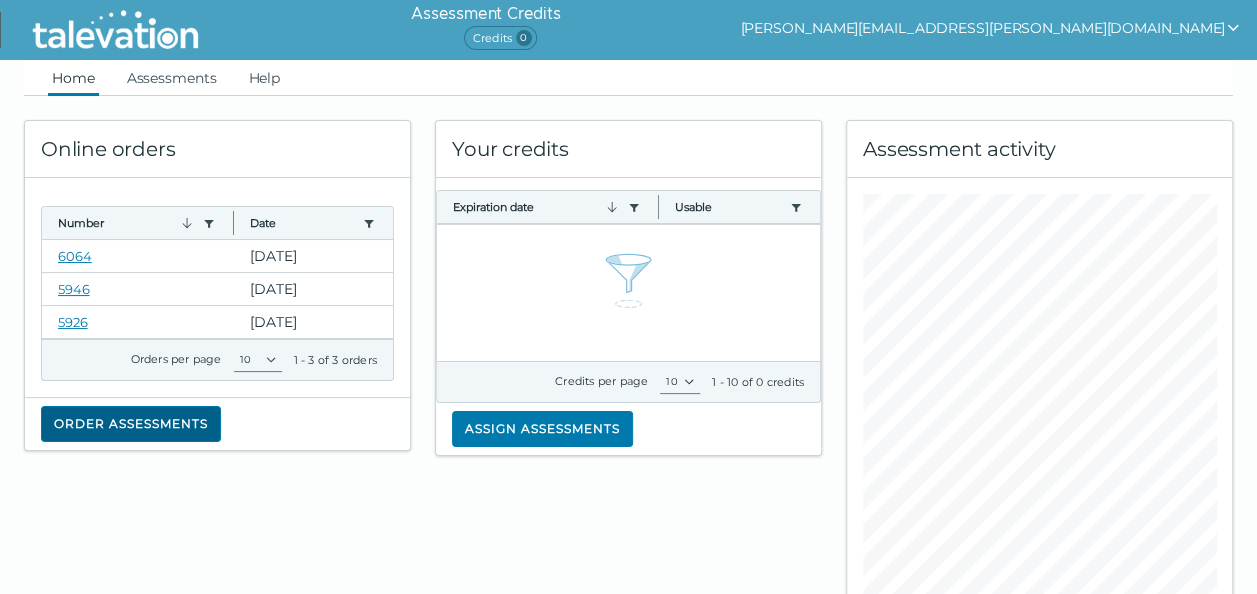 click on "Order assessments" 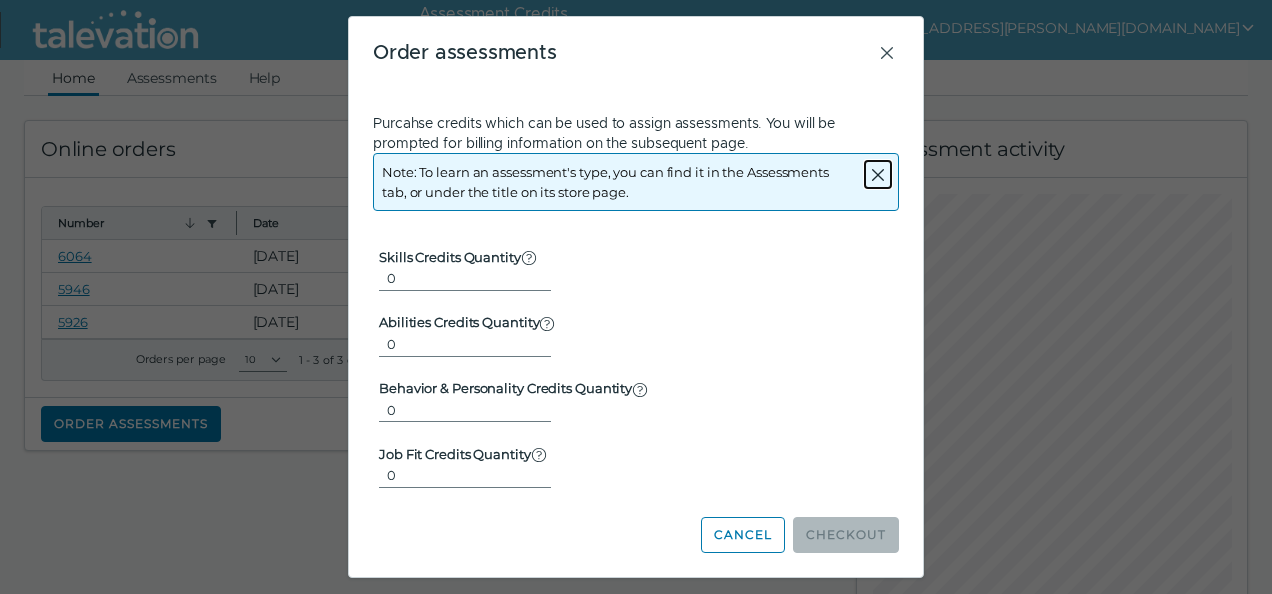 click 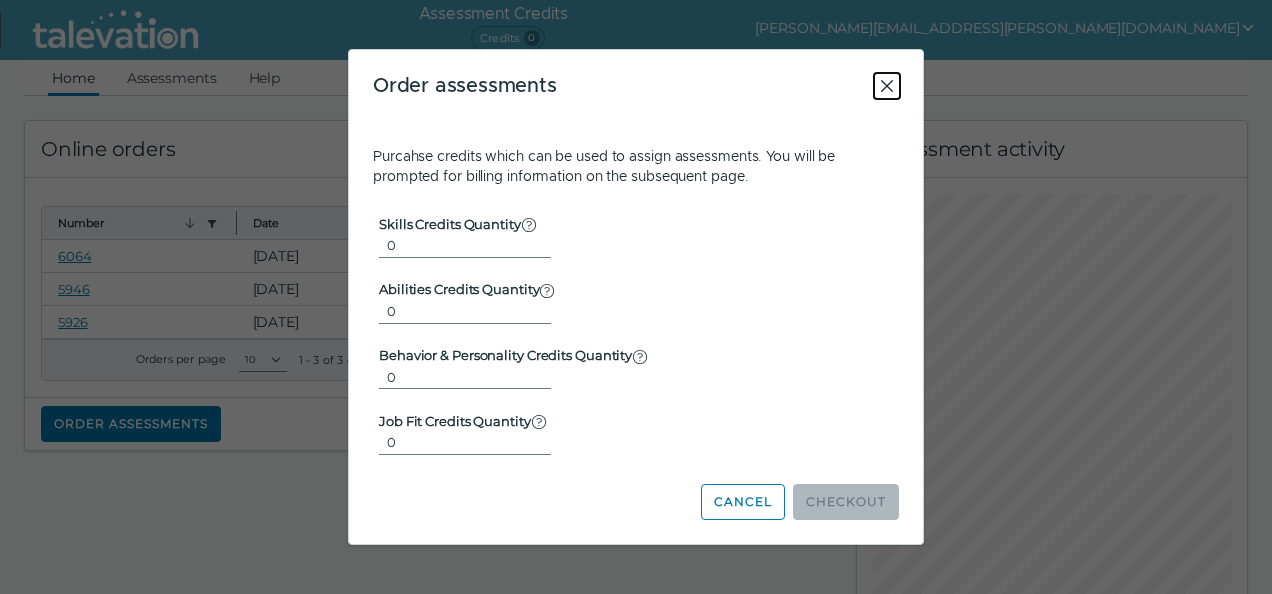 click 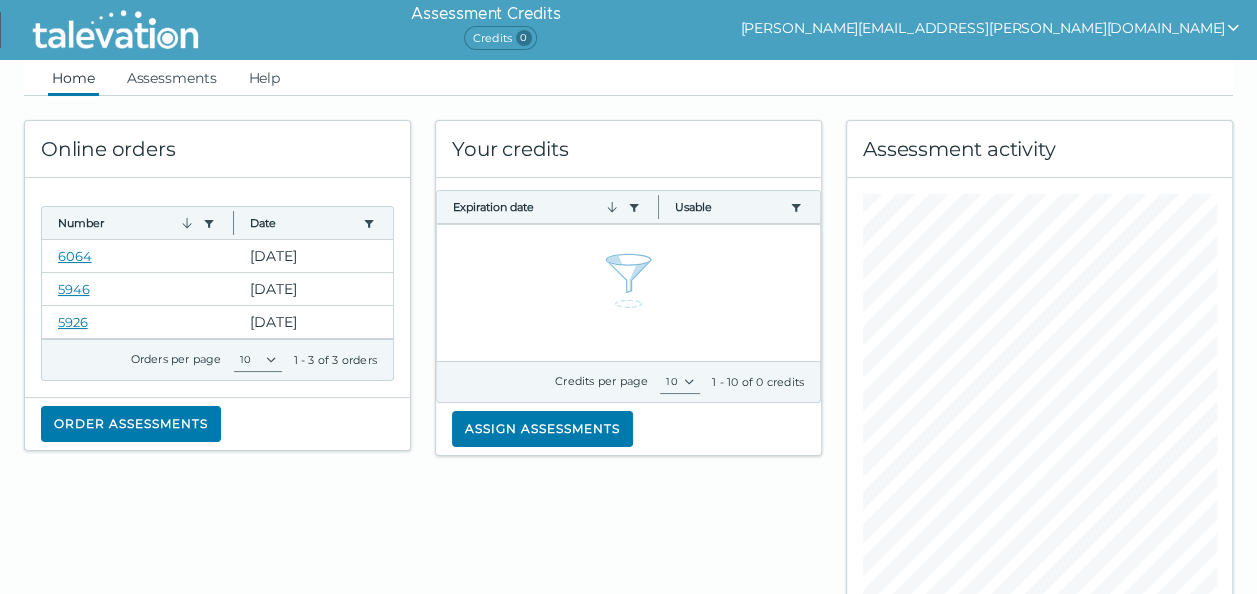 click on "Credits 0" at bounding box center [500, 38] 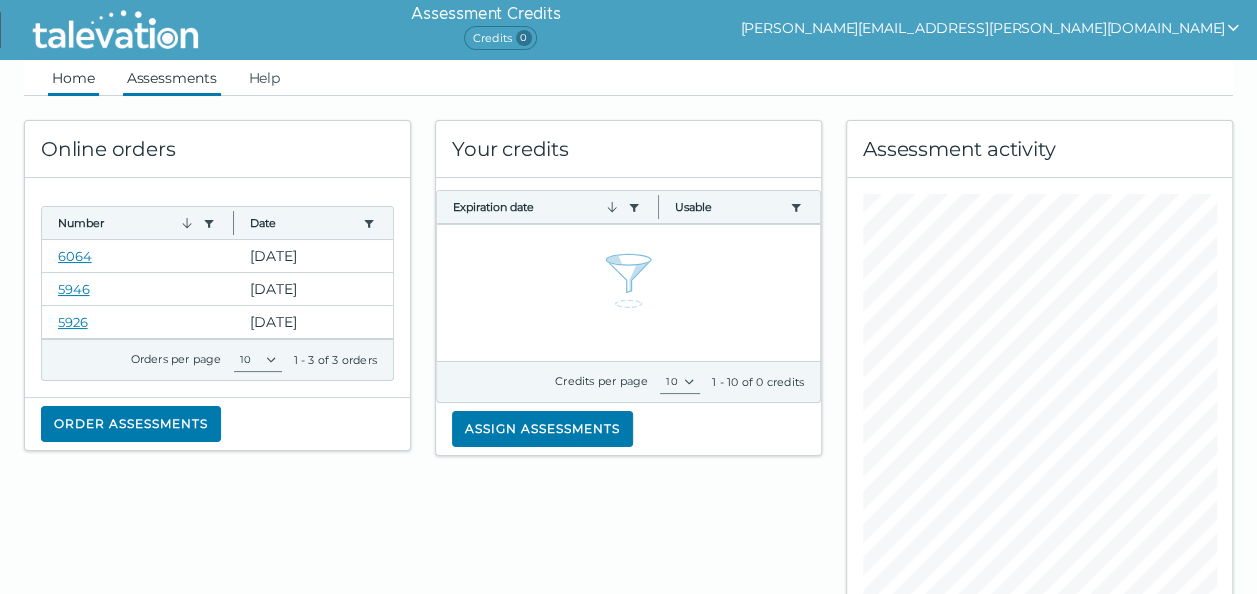 click on "Assessments" at bounding box center [172, 78] 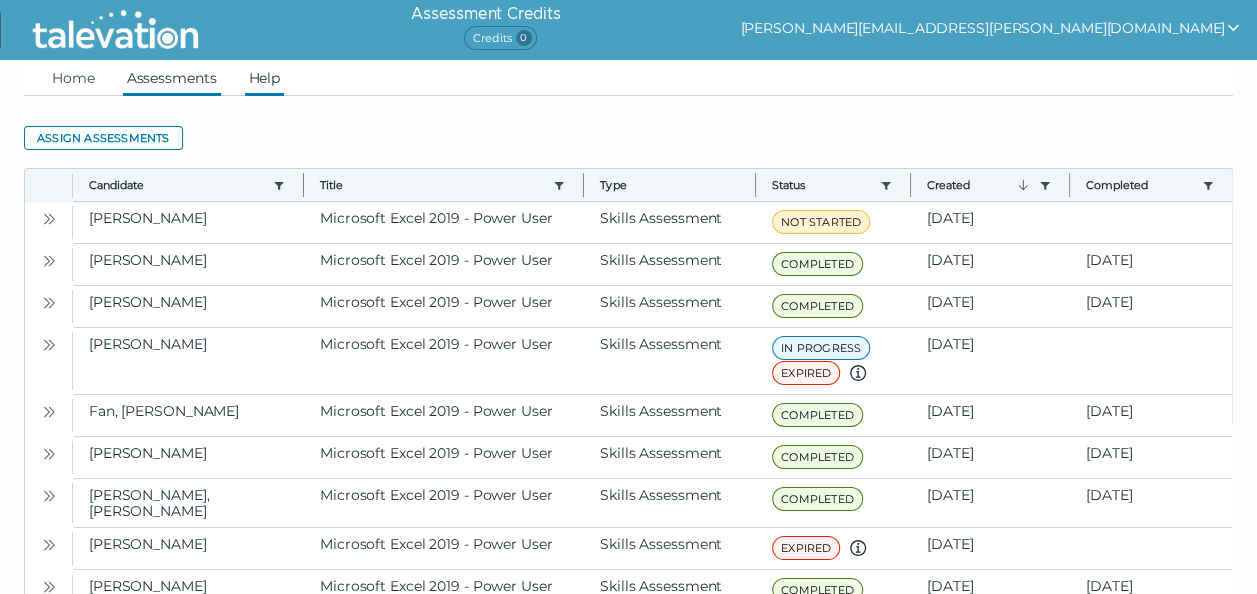 click on "Help" at bounding box center (265, 78) 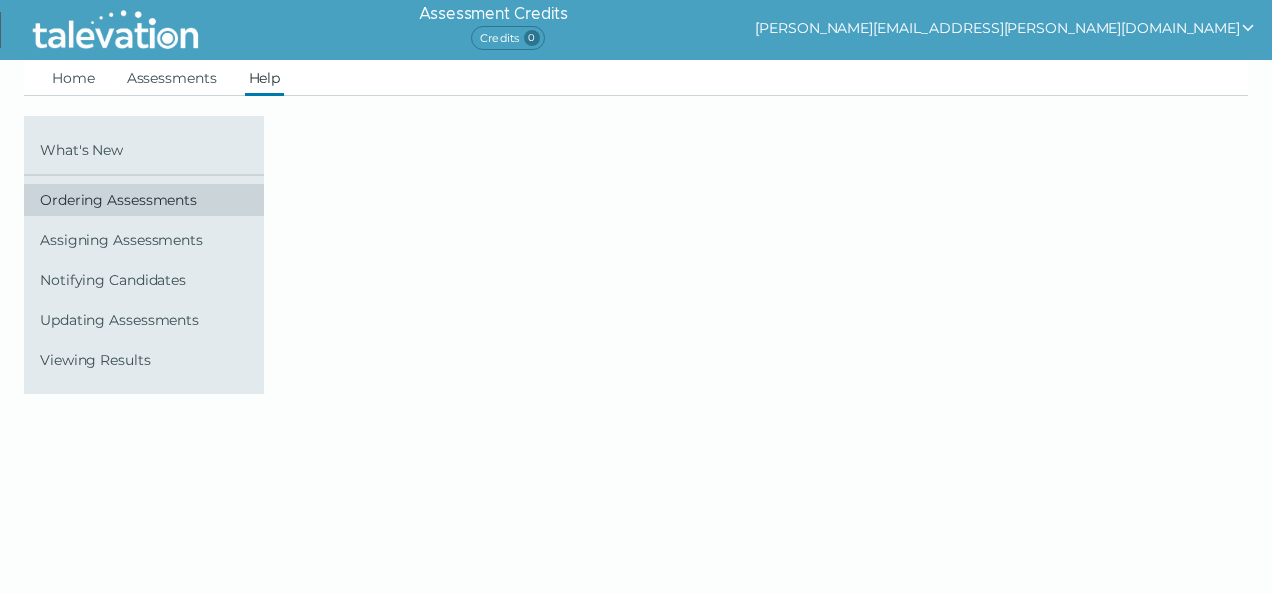 click on "Ordering Assessments" at bounding box center [148, 200] 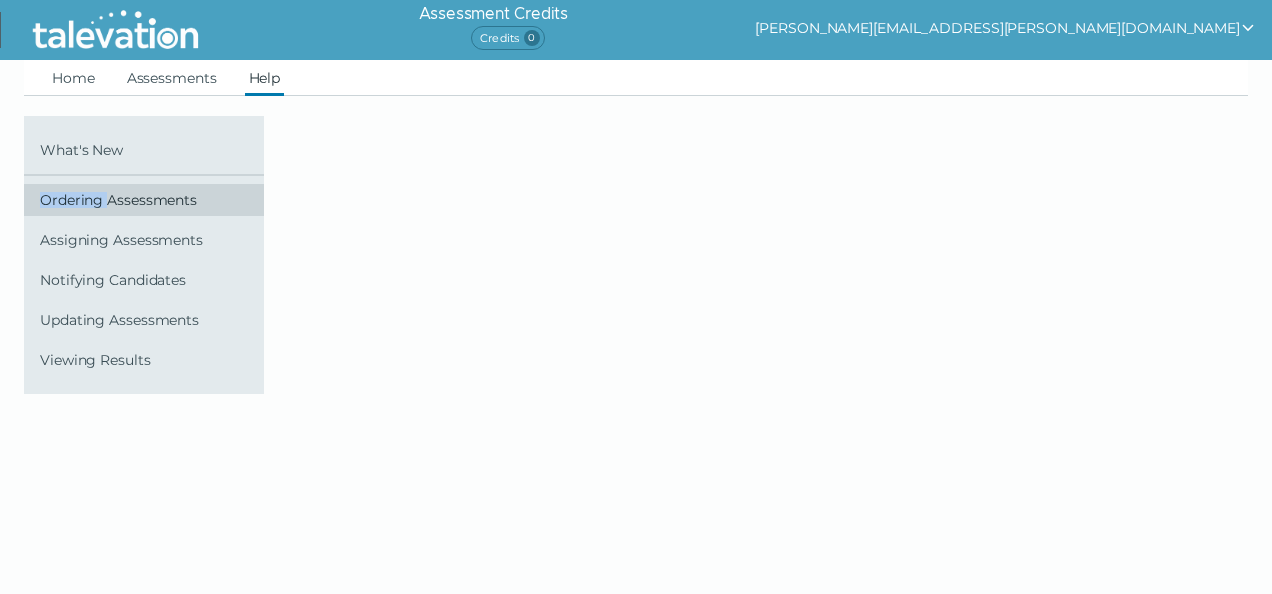 click on "Ordering Assessments" at bounding box center (148, 200) 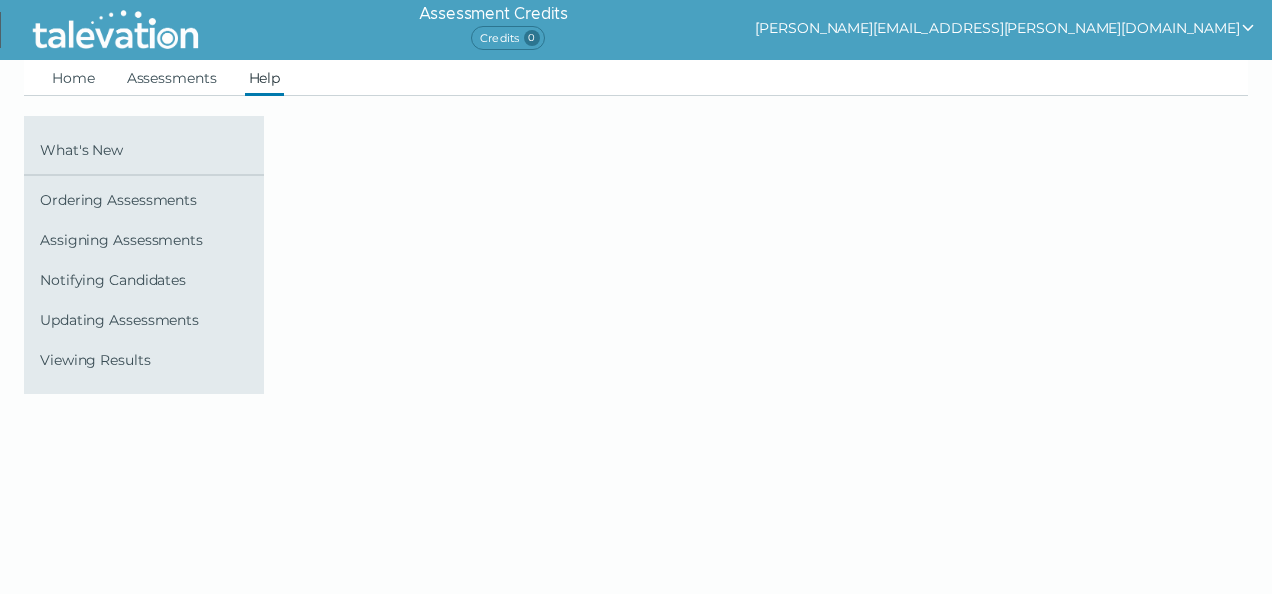 drag, startPoint x: 88, startPoint y: 204, endPoint x: 421, endPoint y: 219, distance: 333.33768 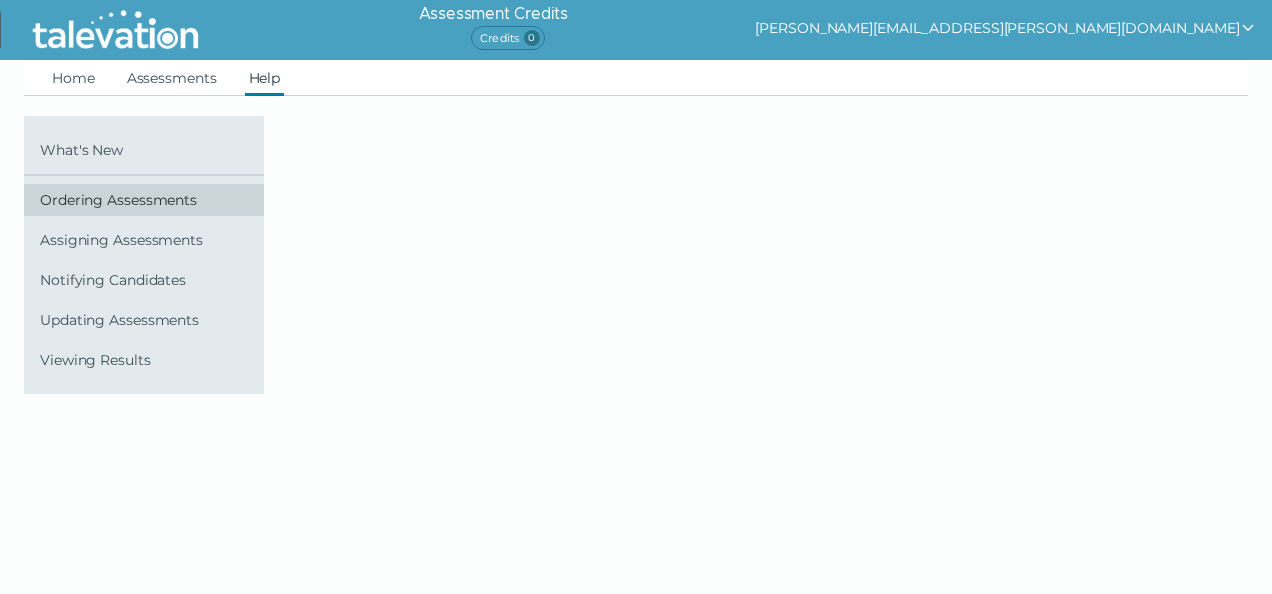click on "Ordering Assessments" at bounding box center (148, 200) 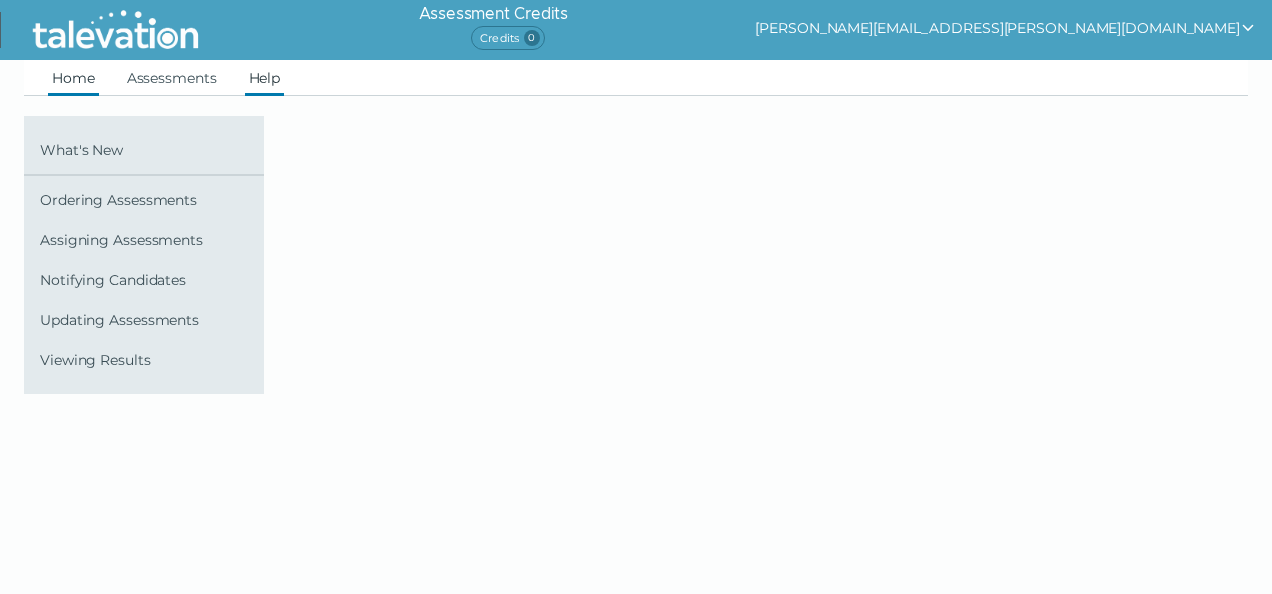 click on "Home" at bounding box center [73, 78] 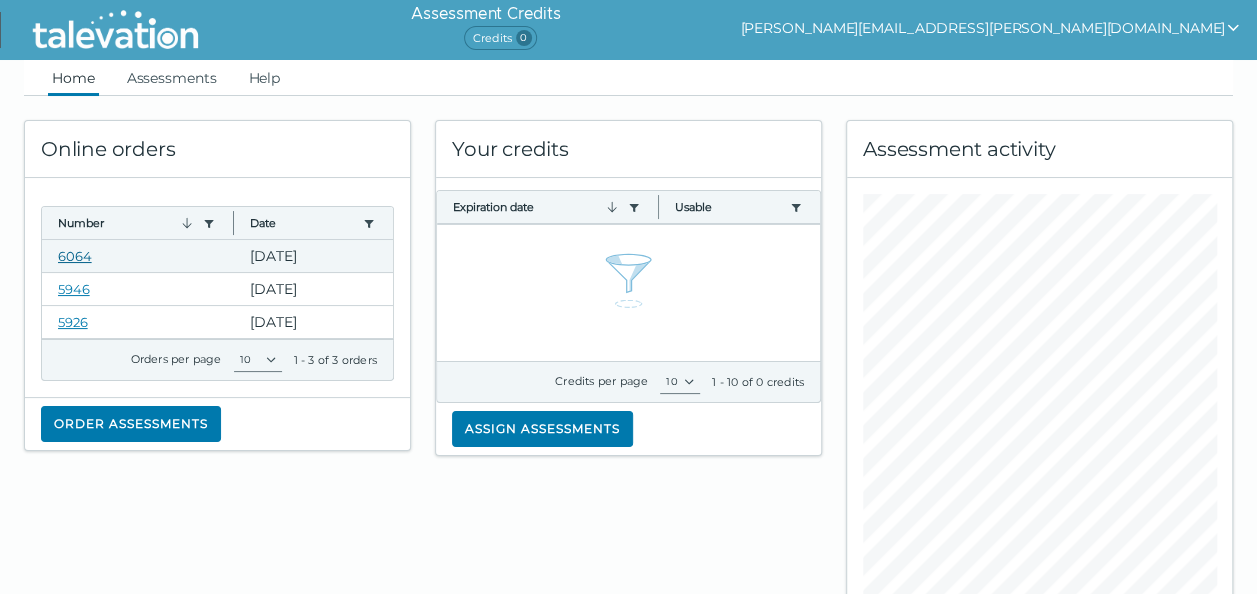 click on "6064" 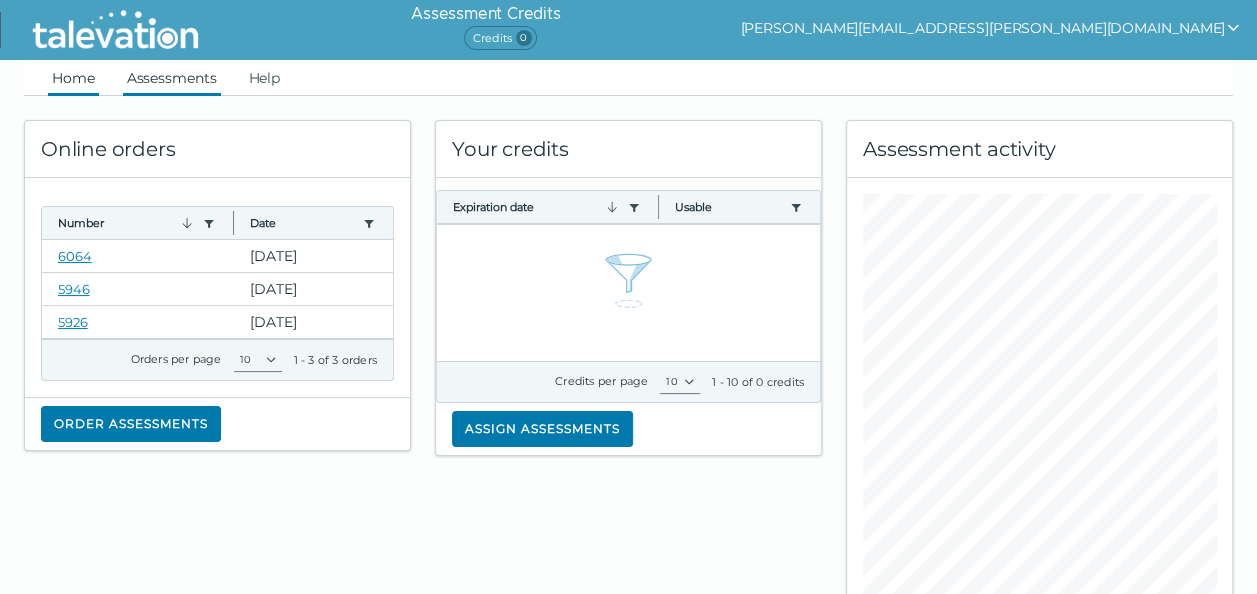 click on "Assessments" at bounding box center (172, 78) 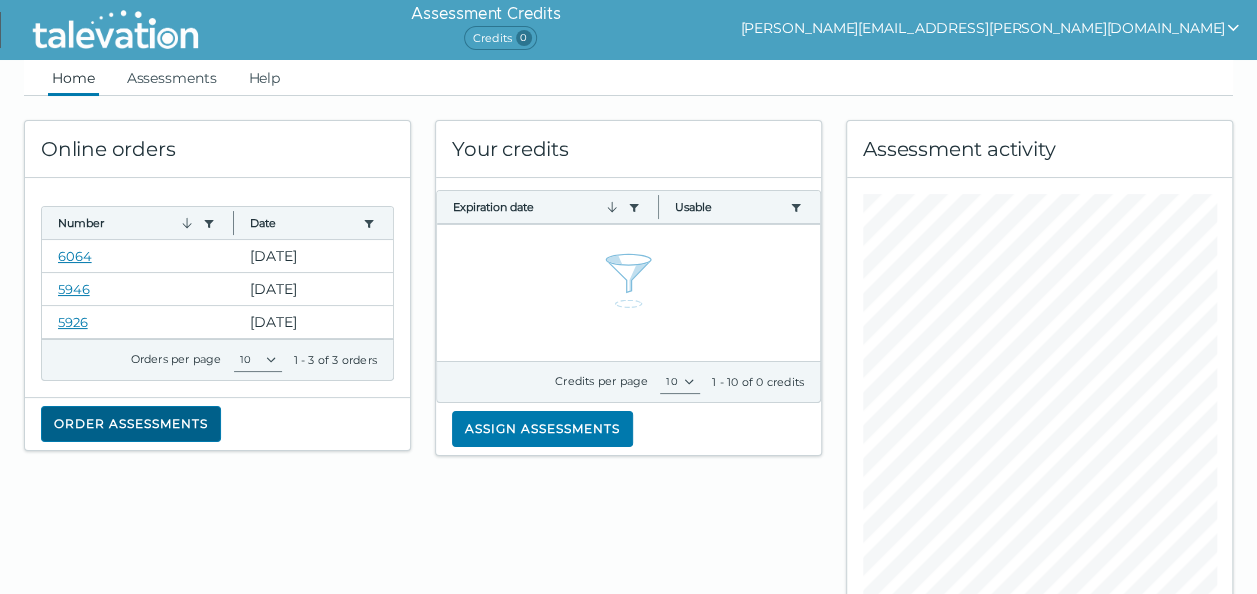 click on "Order assessments" 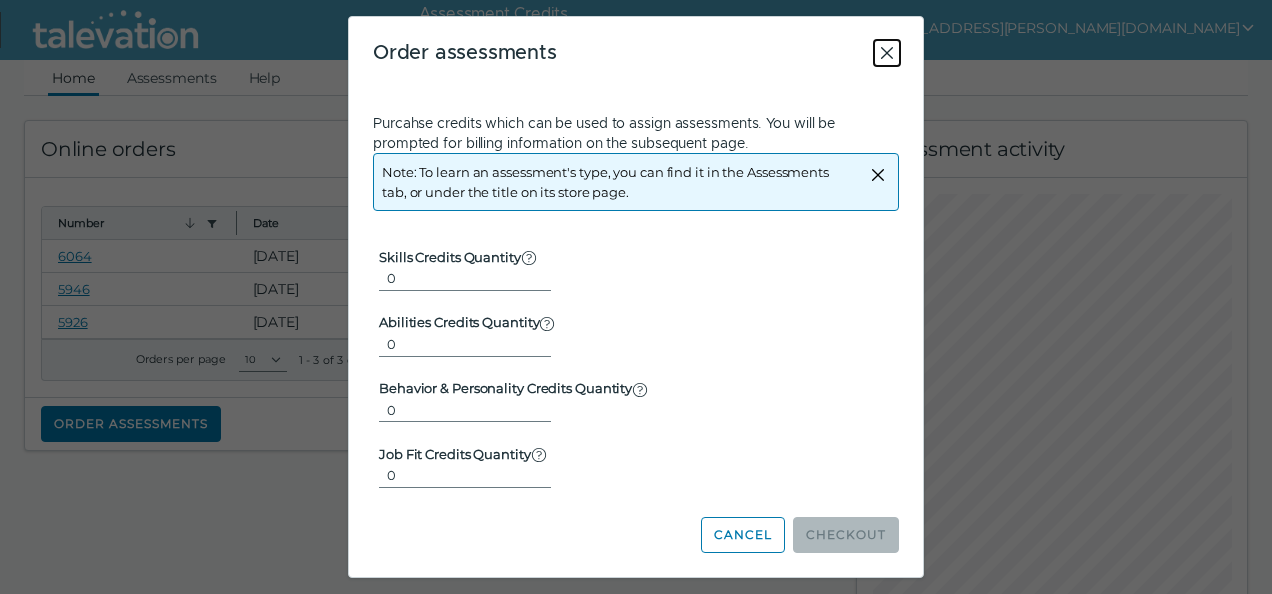 click 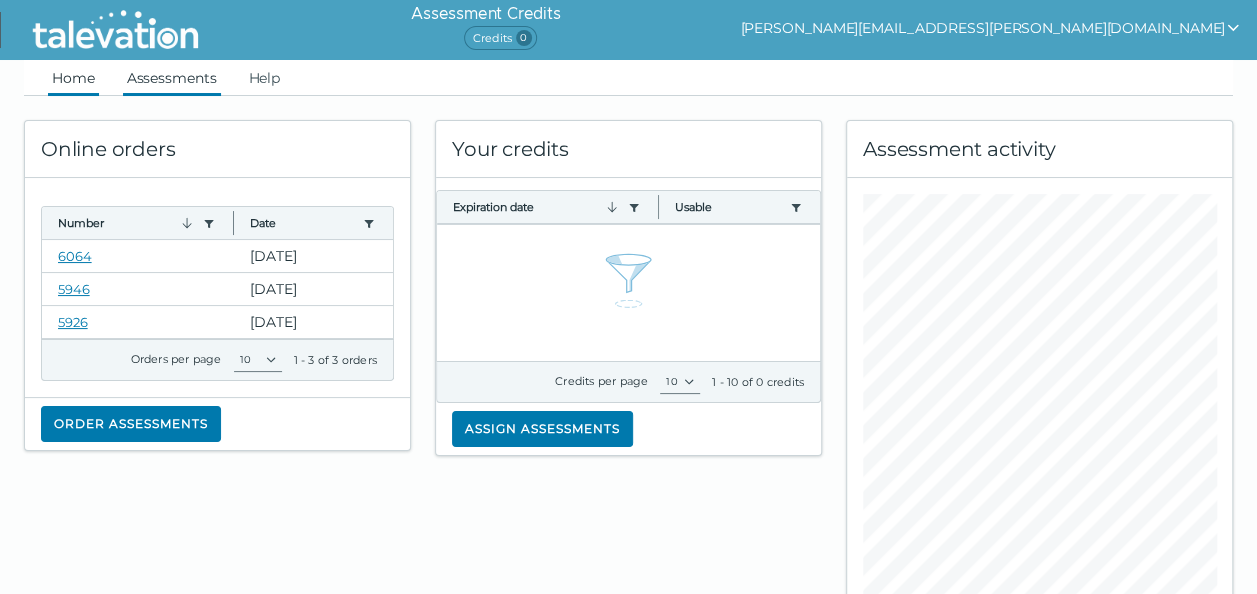 click on "Assessments" at bounding box center [172, 78] 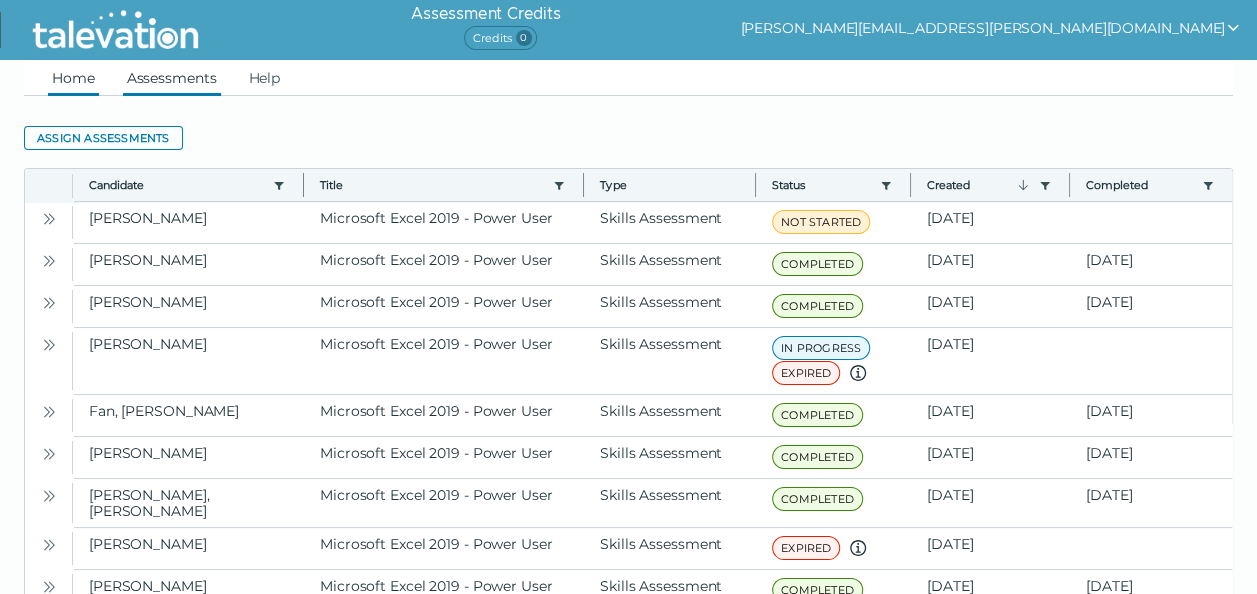 click on "Home" at bounding box center [73, 78] 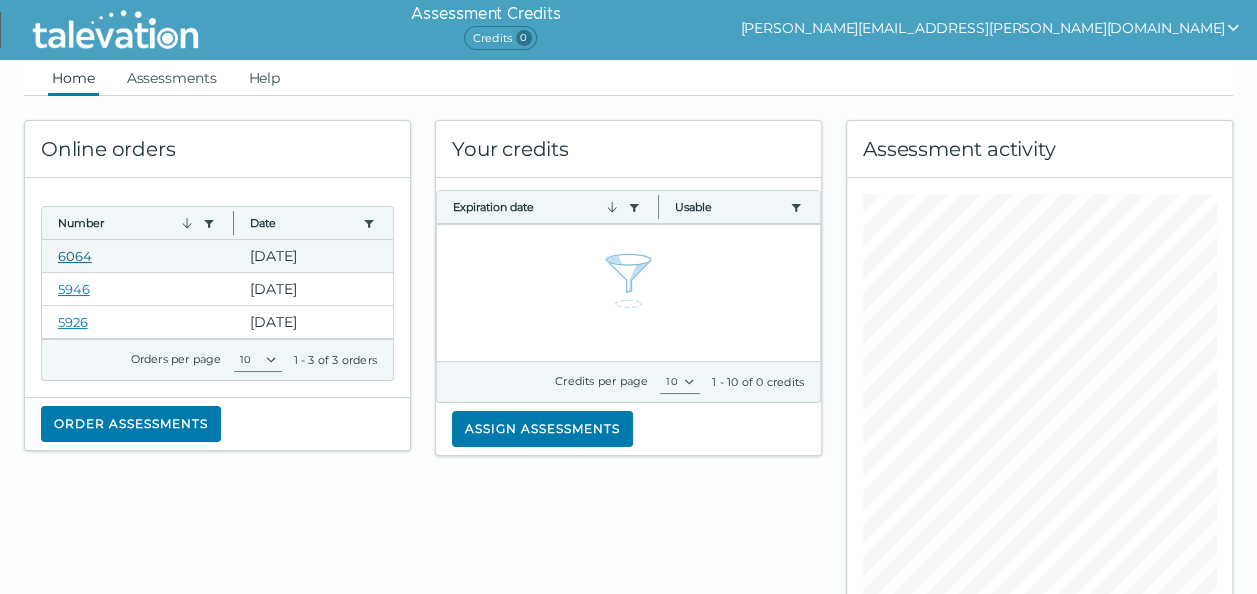 click on "6064" 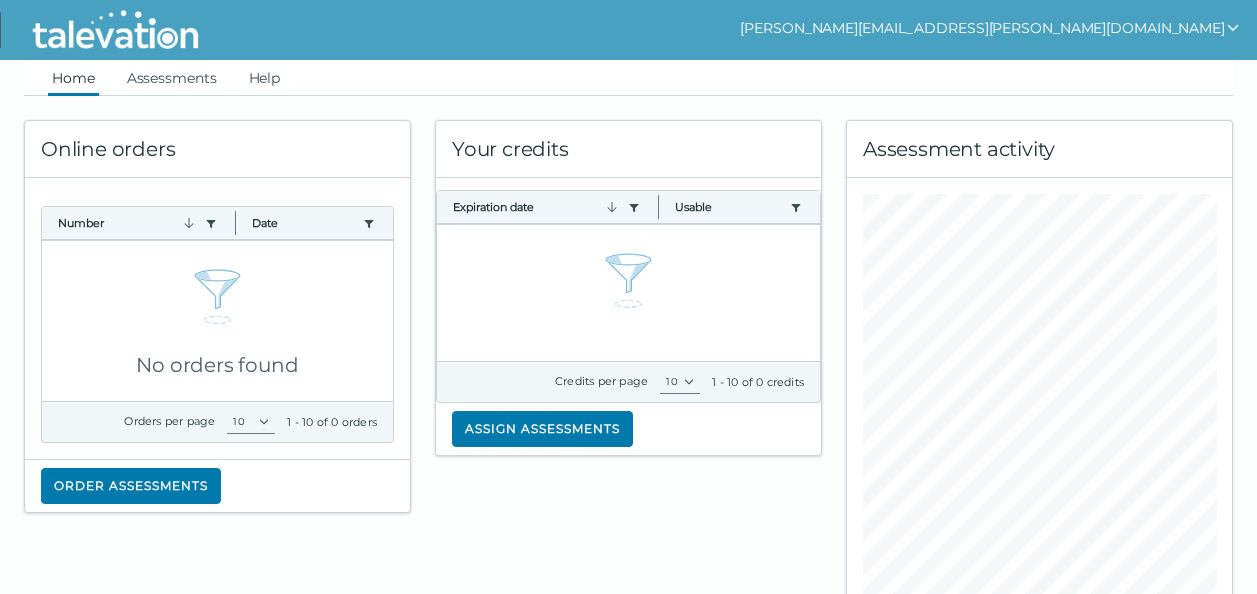 scroll, scrollTop: 0, scrollLeft: 0, axis: both 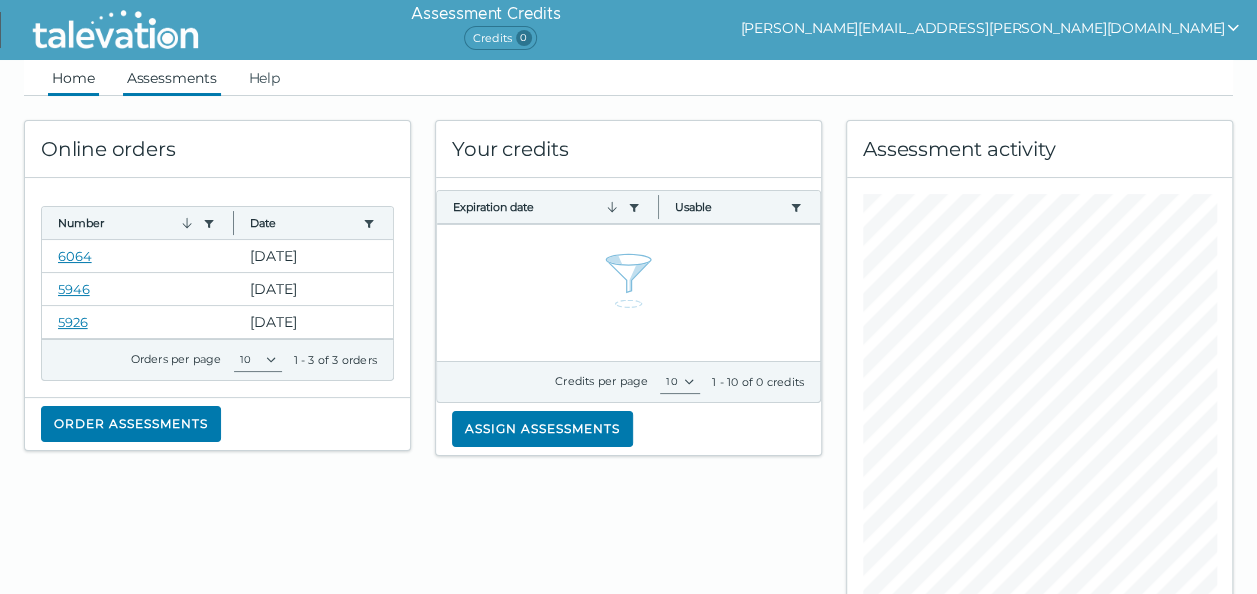 click on "Assessments" at bounding box center [172, 78] 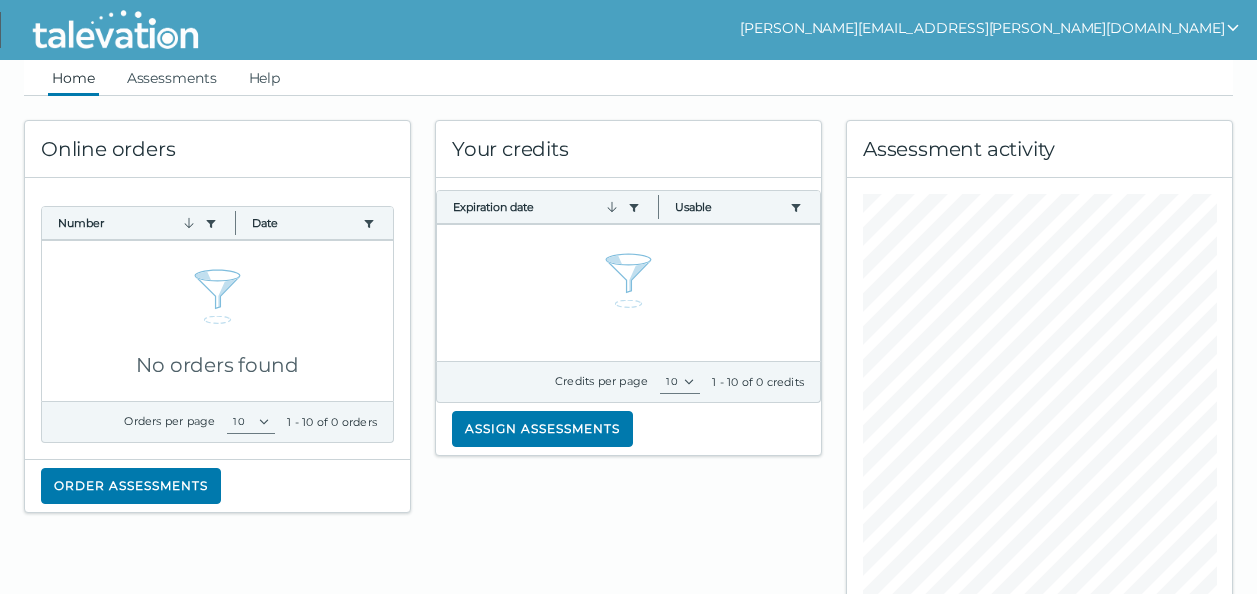 scroll, scrollTop: 0, scrollLeft: 0, axis: both 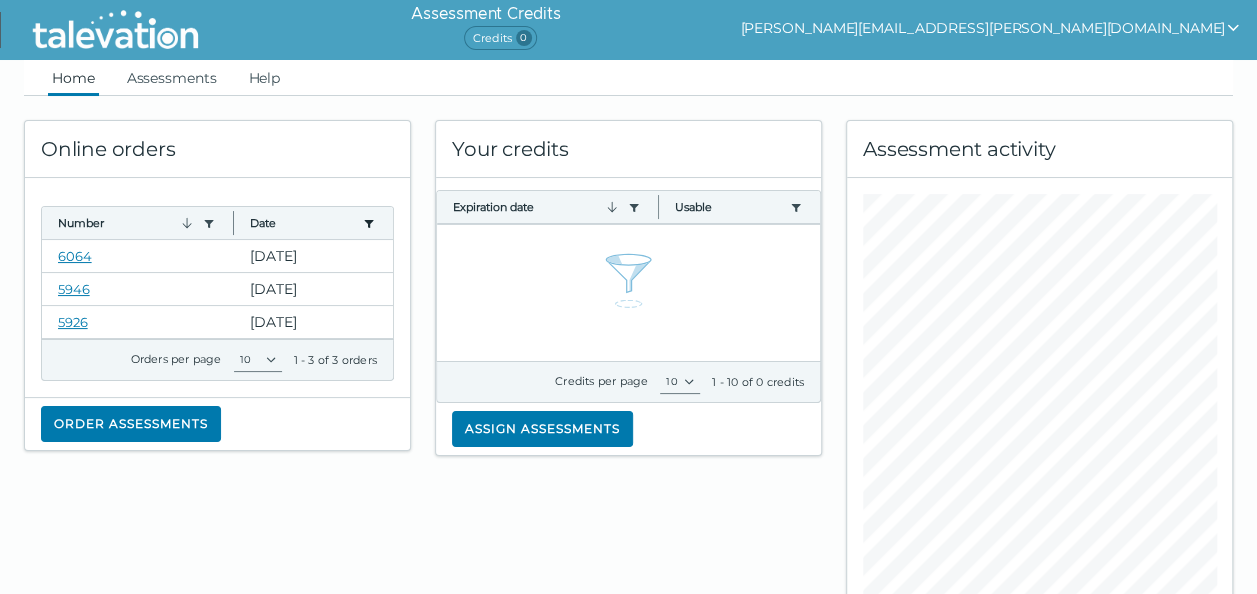 click 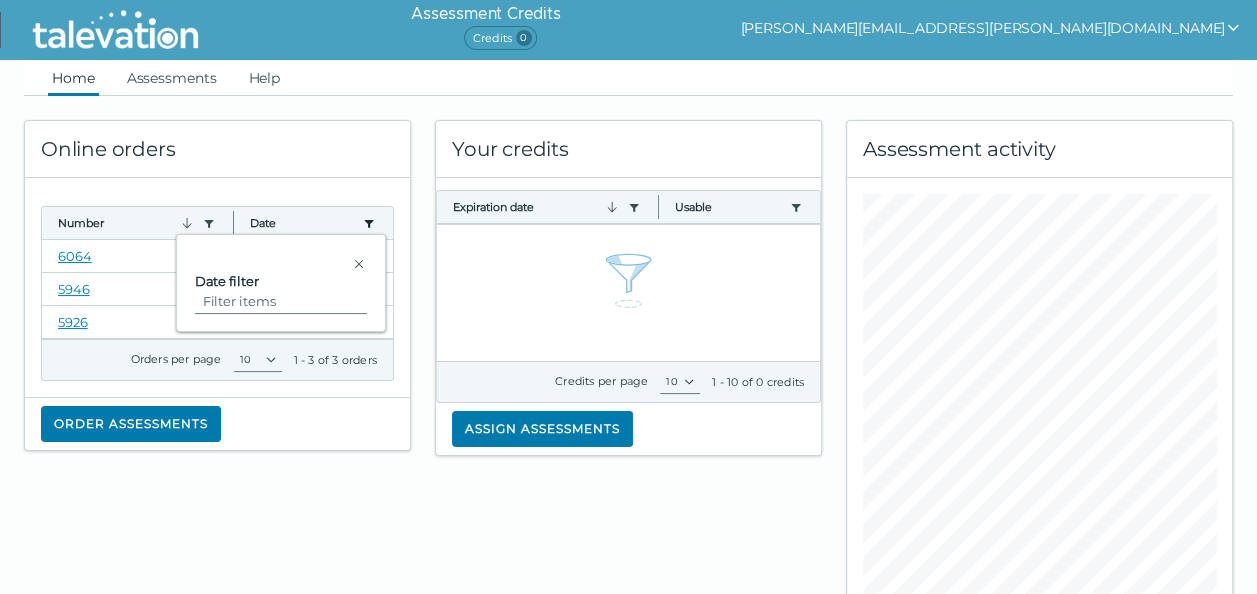 click 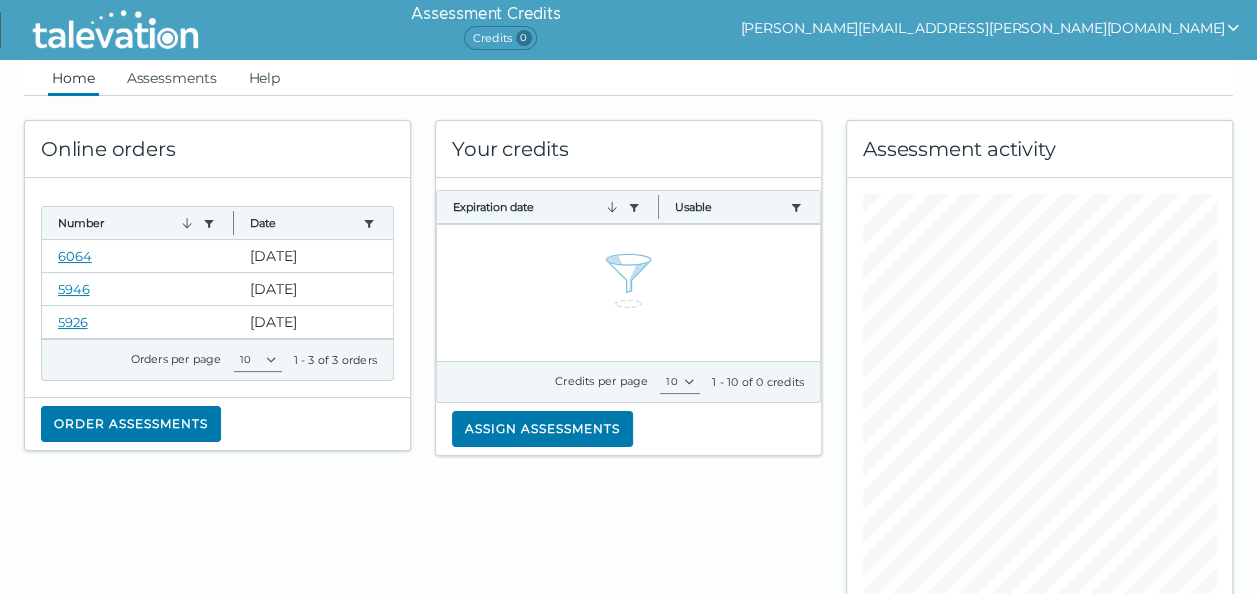 click on "Online orders Number  Use left or right key to resize the column  Date  Use left or right key to resize the column  6064 Sep 7, 2023 5946 Jul 24, 2023 5926 Jul 18, 2023 Orders per page 10 20 50 100  1 - 3 of 3 orders   Order assessments" 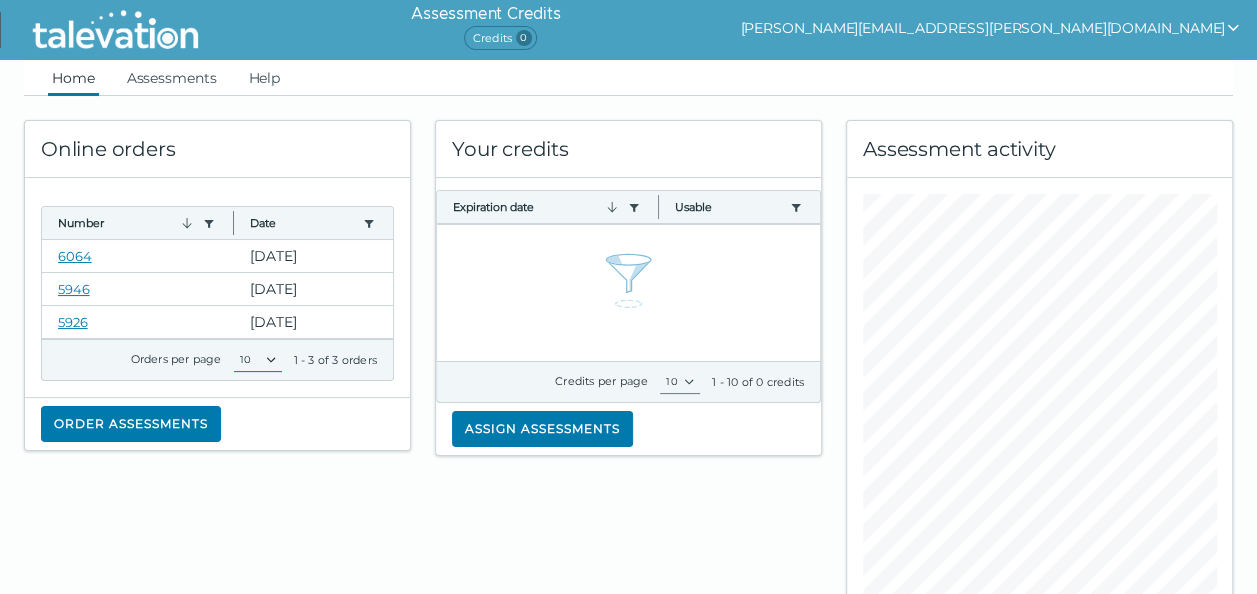 click on "10 20 50 100" at bounding box center [258, 360] 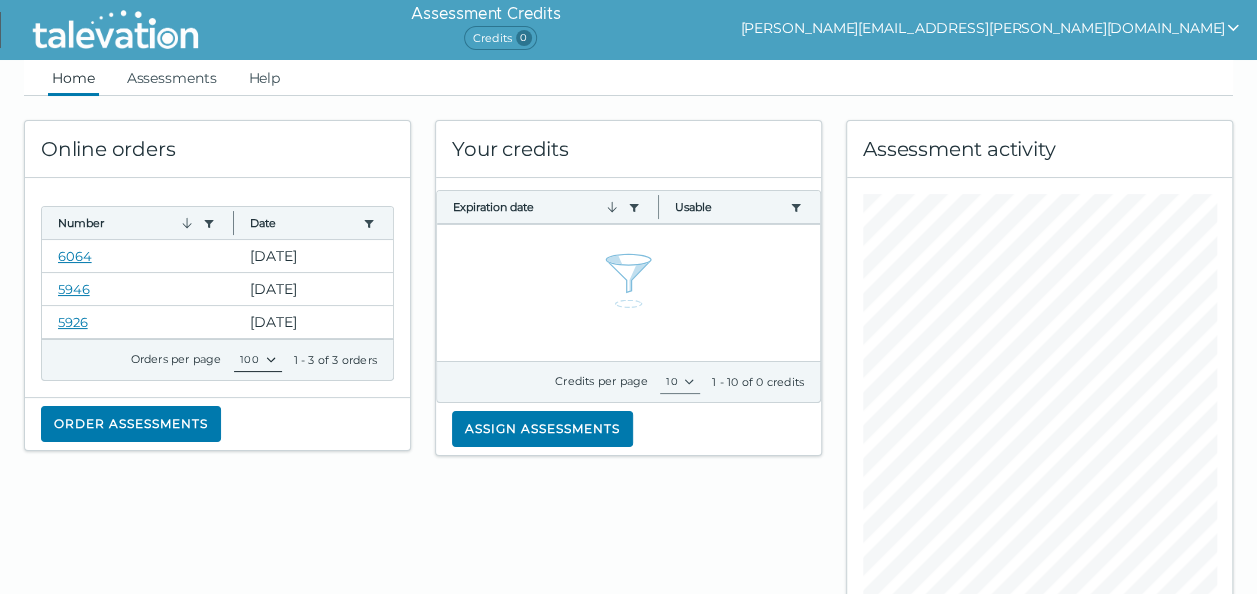 click on "10 20 50 100" at bounding box center (258, 360) 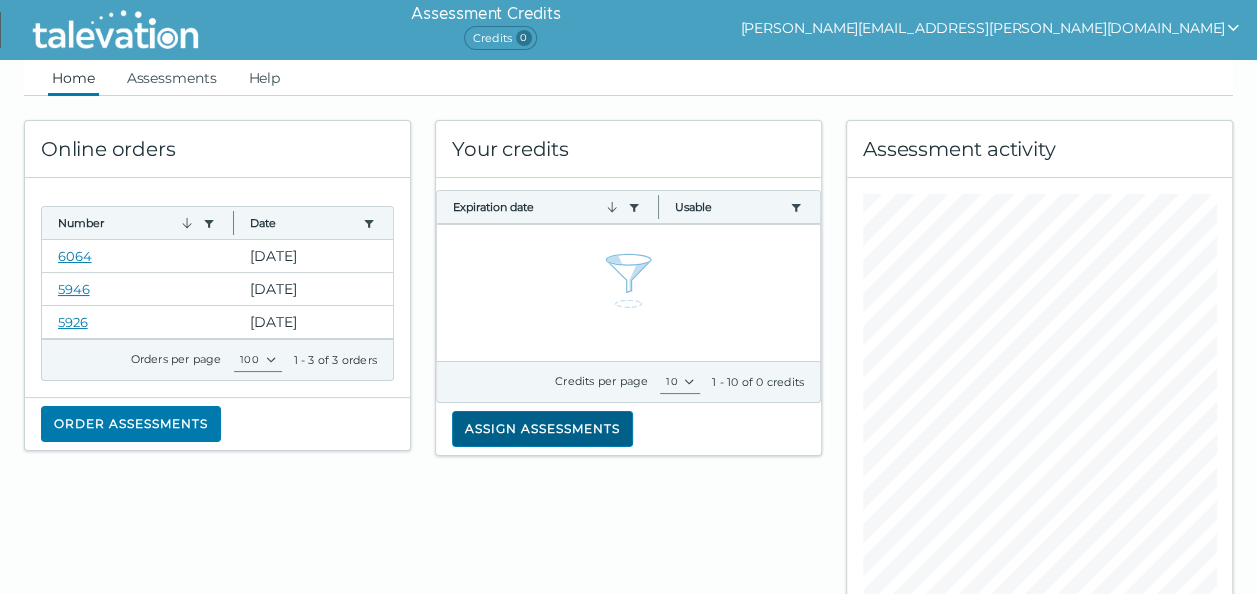 click on "Assign assessments" 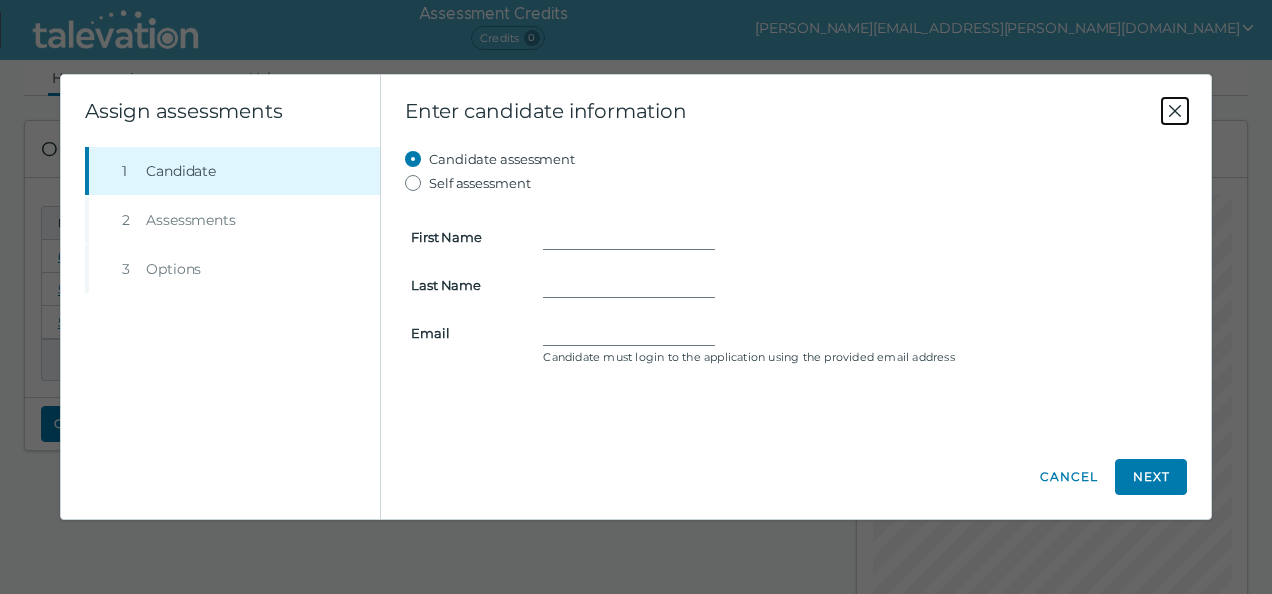 click 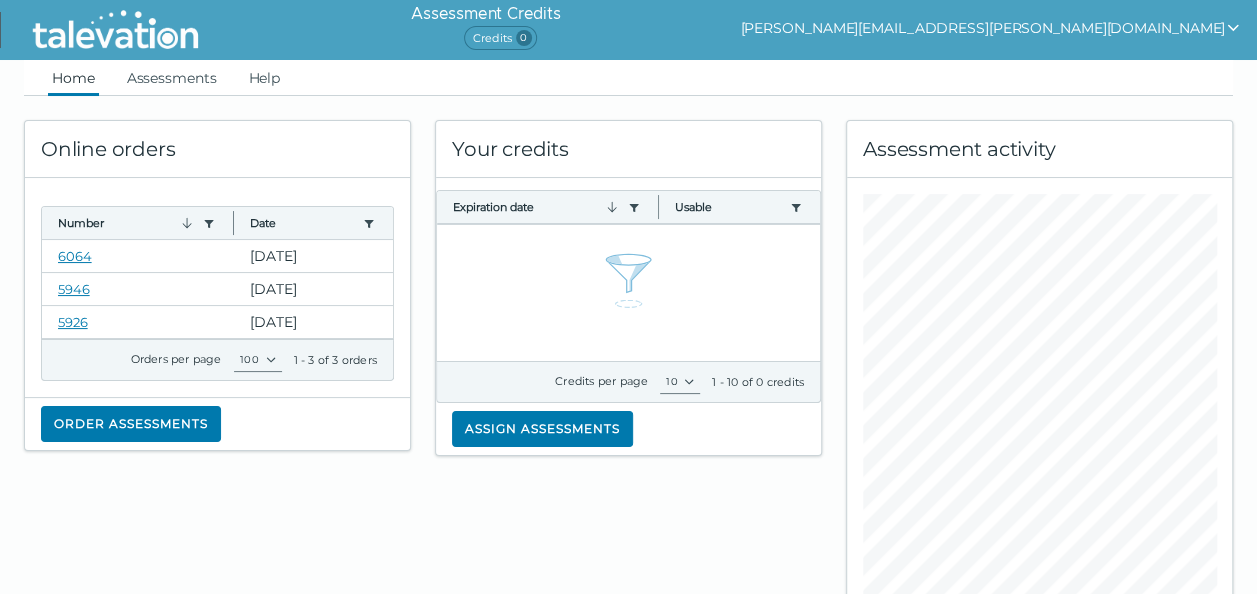 click on "Your credits Expiration date  Use left or right key to resize the column  Usable  Use left or right key to resize the column  Credits per page 10  1 - 10 of 0 credits  Assign assessments" 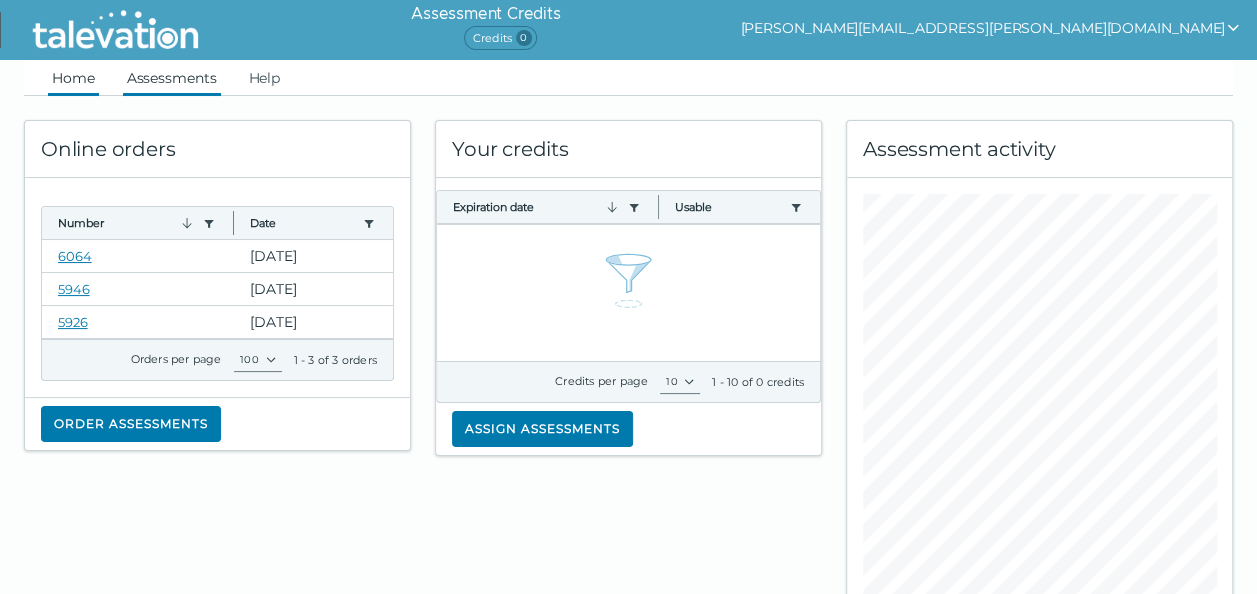 click on "Assessments" at bounding box center (172, 78) 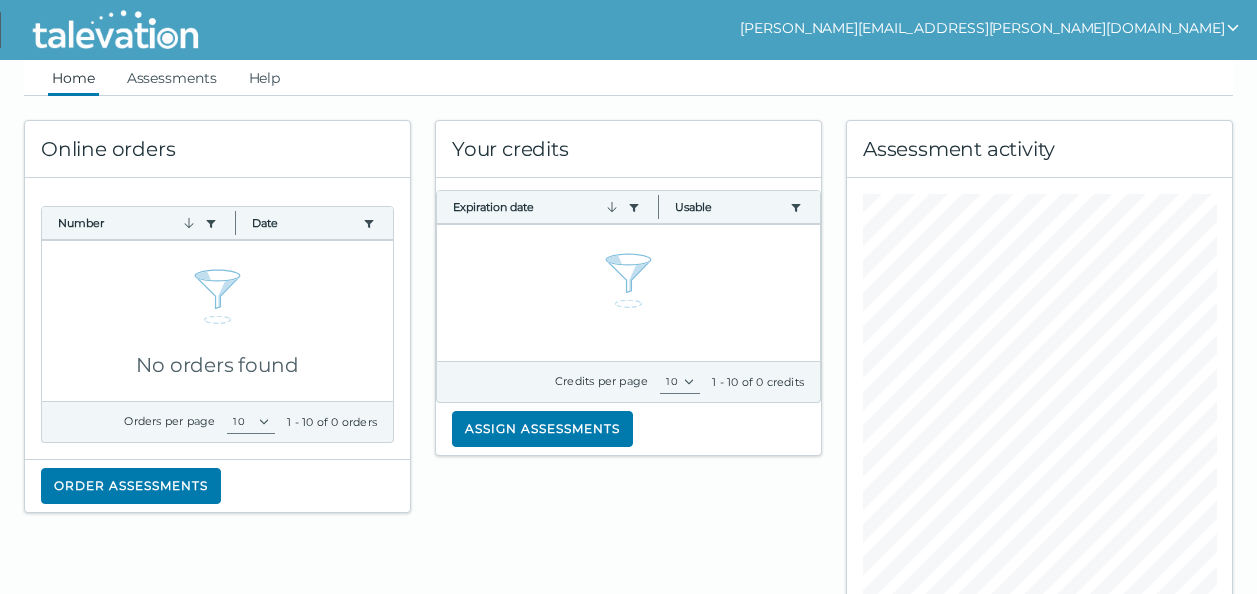 scroll, scrollTop: 0, scrollLeft: 0, axis: both 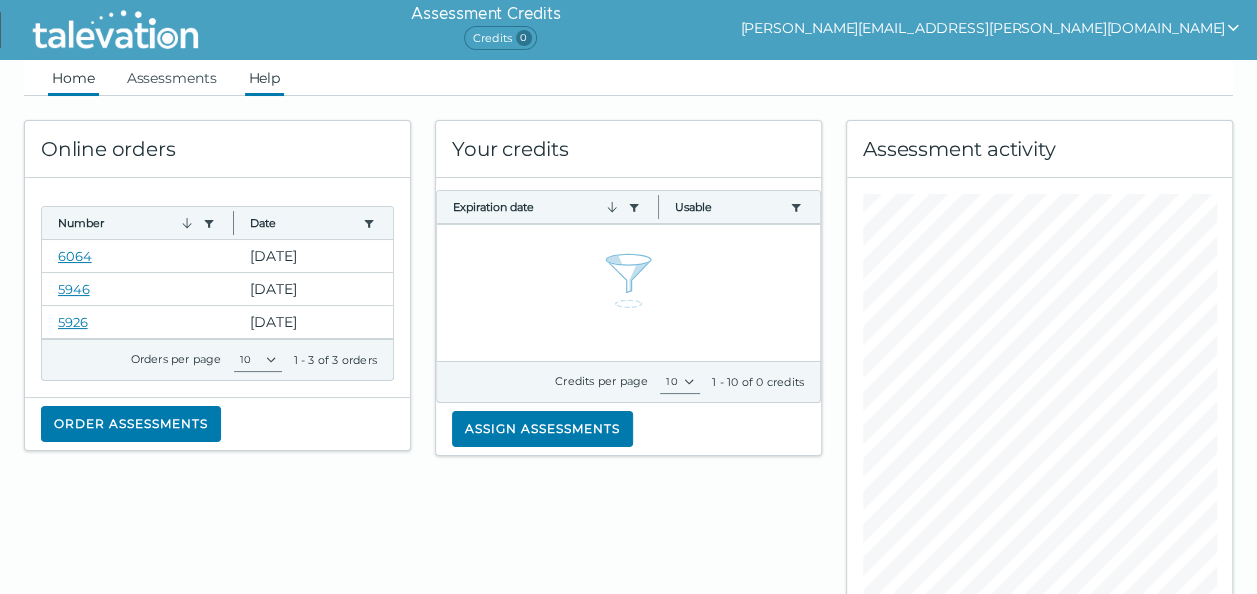 click on "Help" at bounding box center (265, 78) 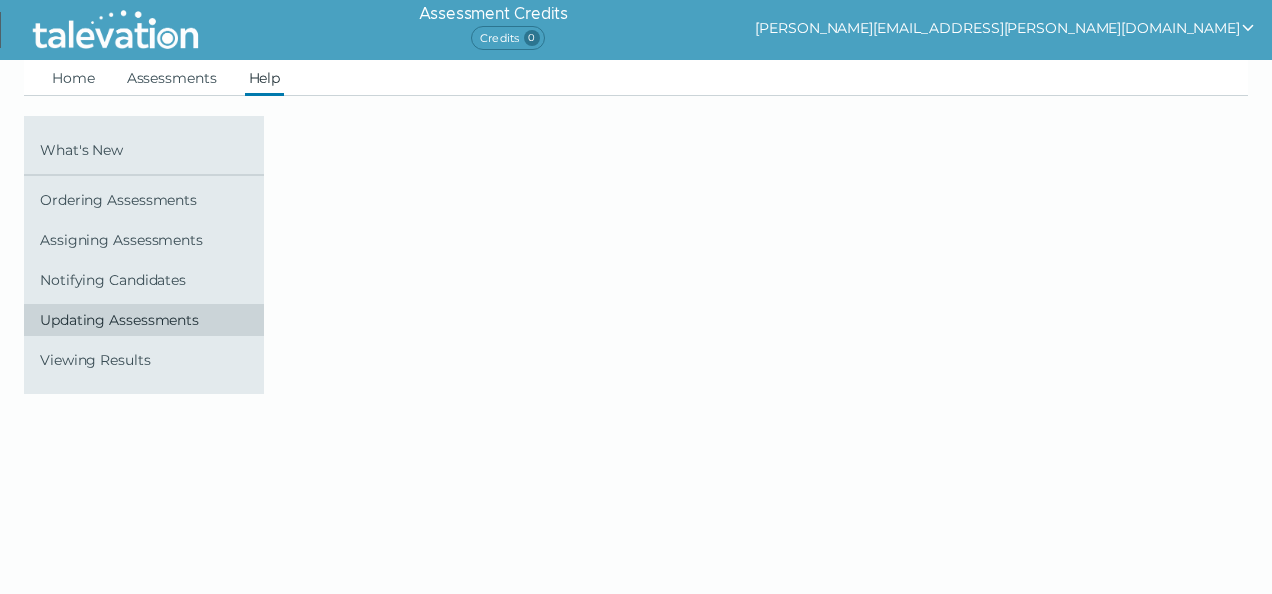 click on "Updating Assessments" at bounding box center [148, 320] 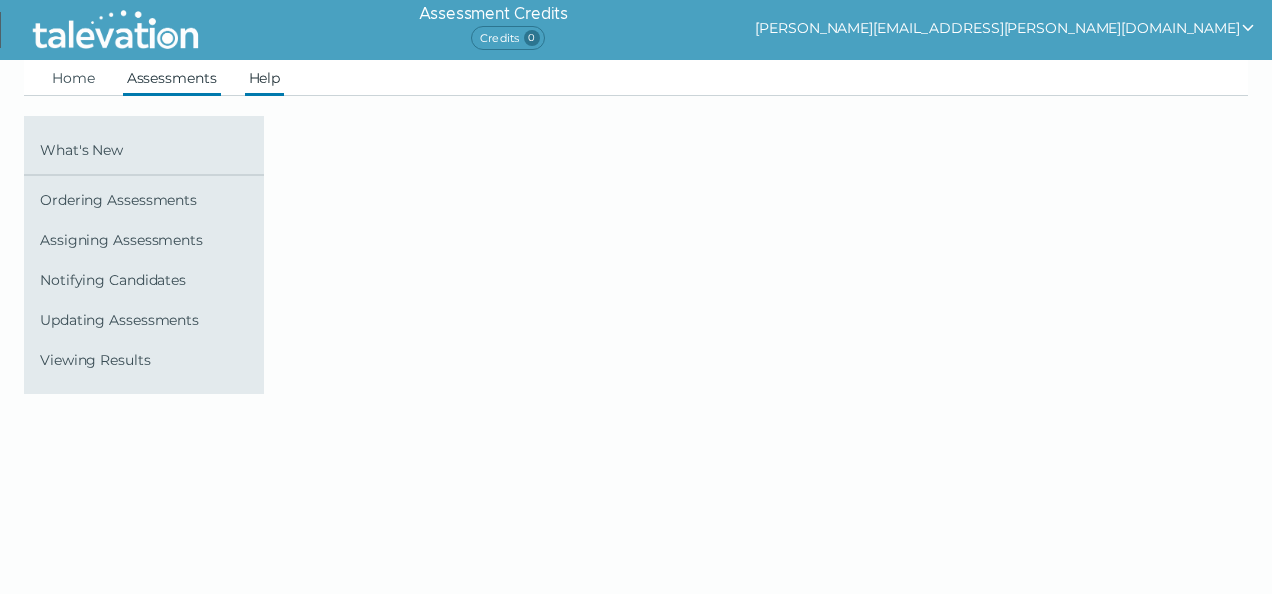click on "Assessments" at bounding box center [172, 78] 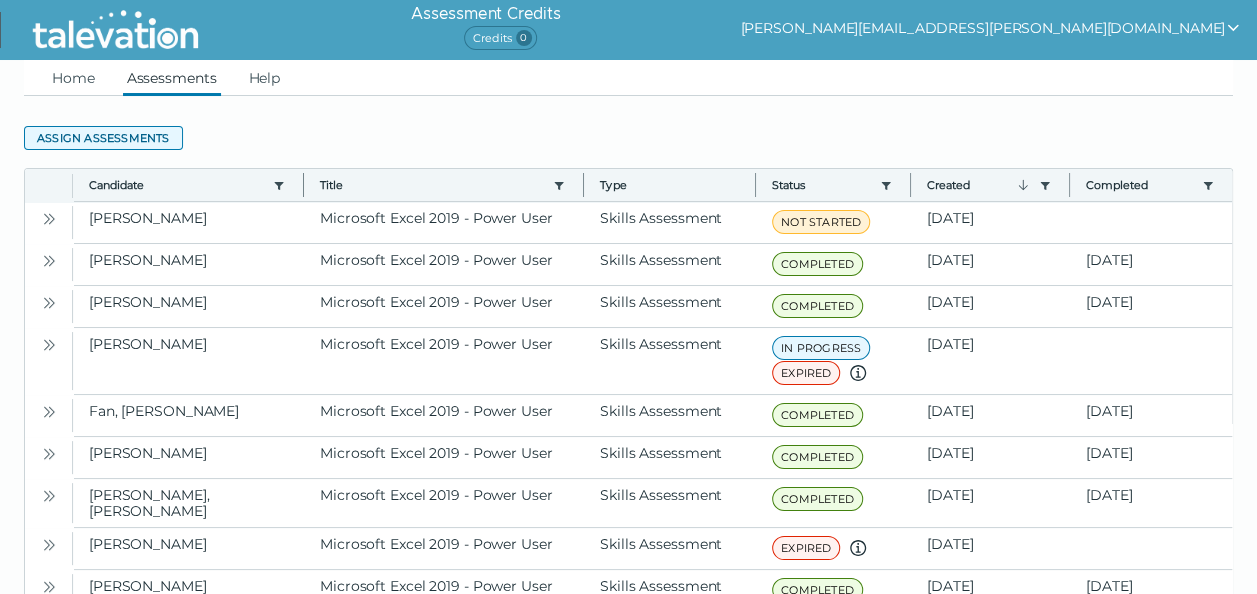click on "Assign assessments" 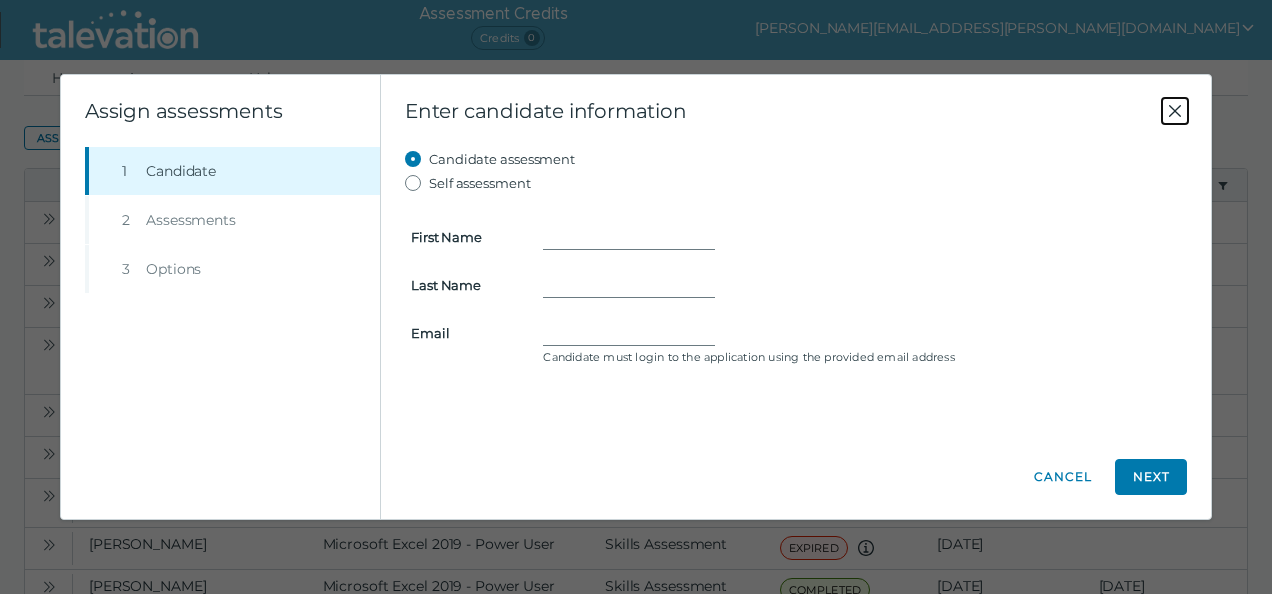 click 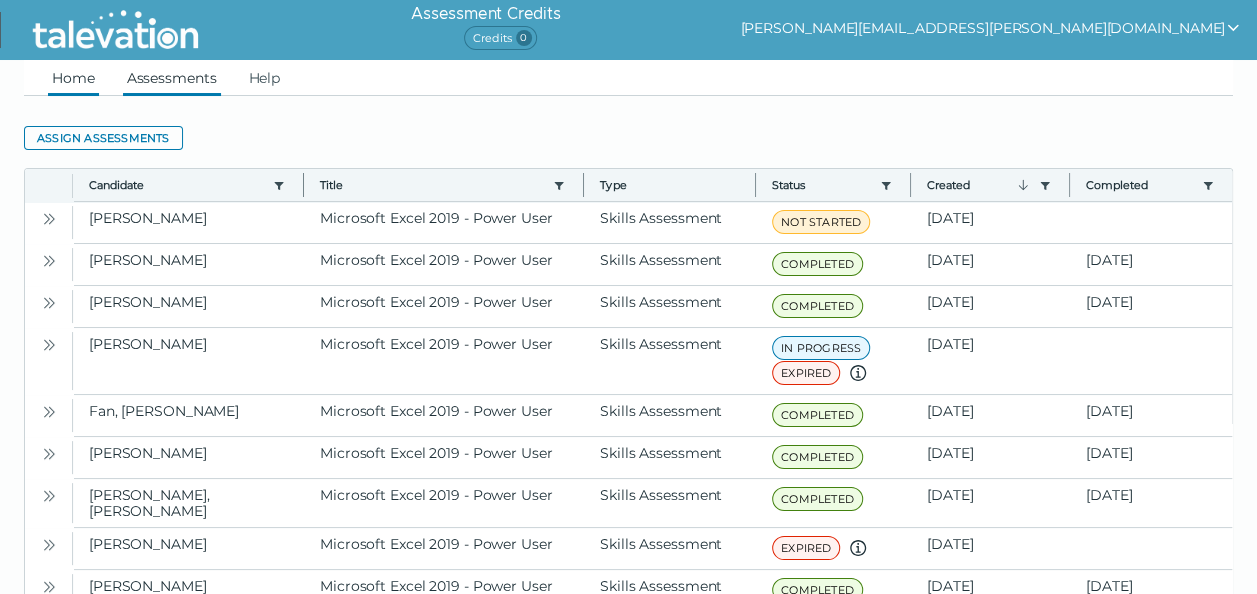 click on "Home" at bounding box center (73, 78) 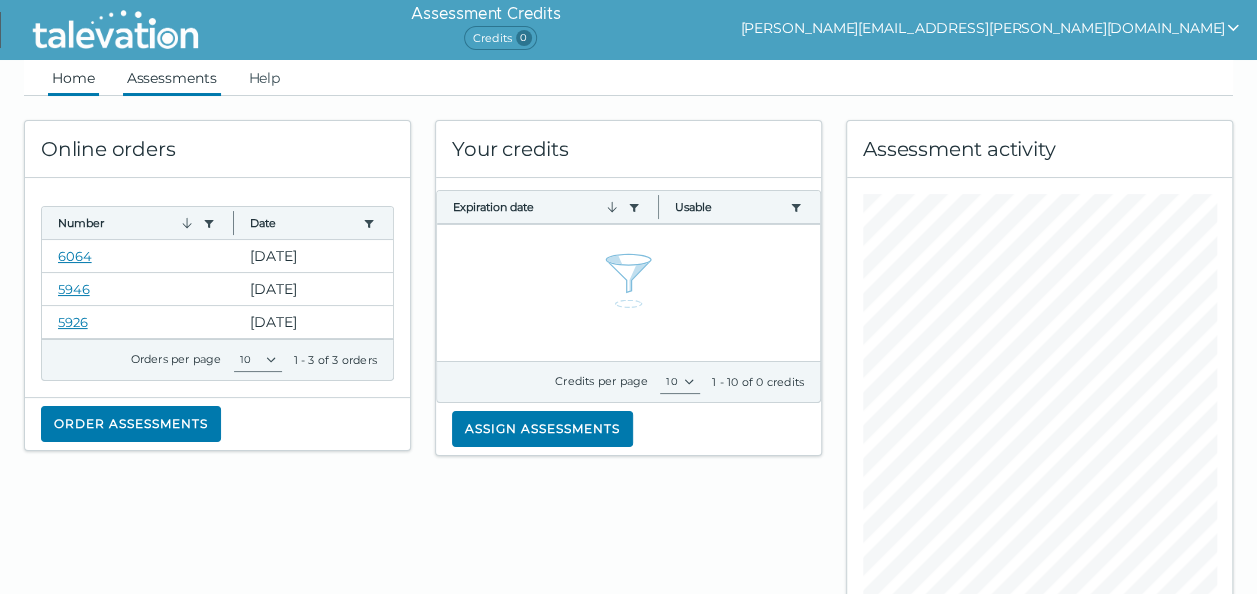 click on "Assessments" at bounding box center [172, 78] 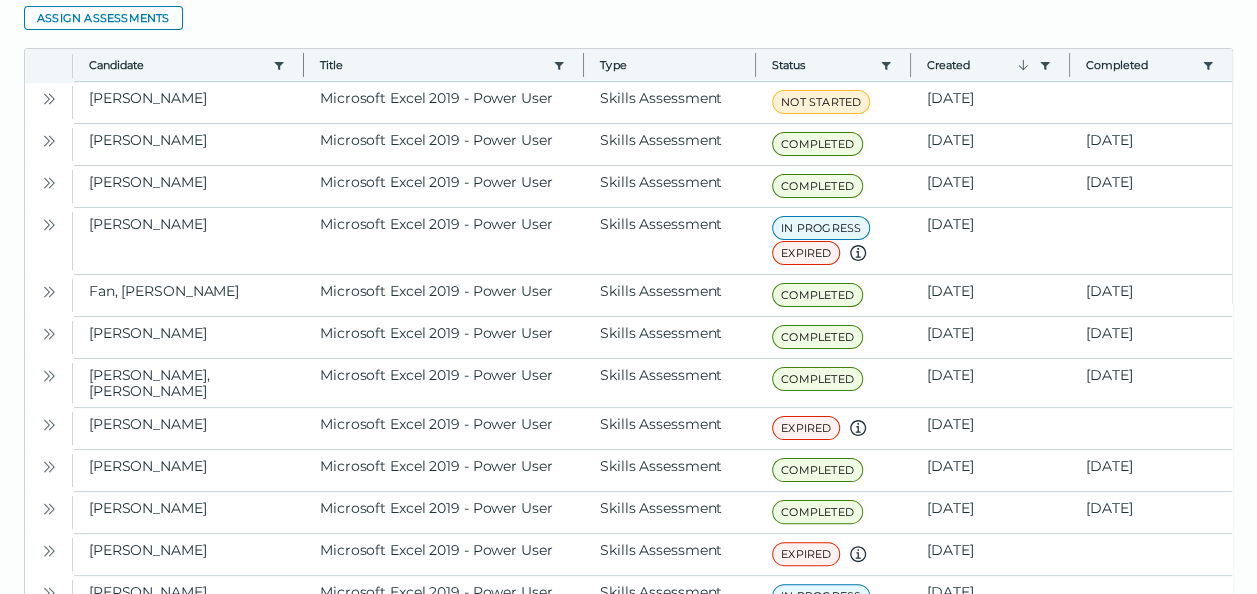 scroll, scrollTop: 0, scrollLeft: 0, axis: both 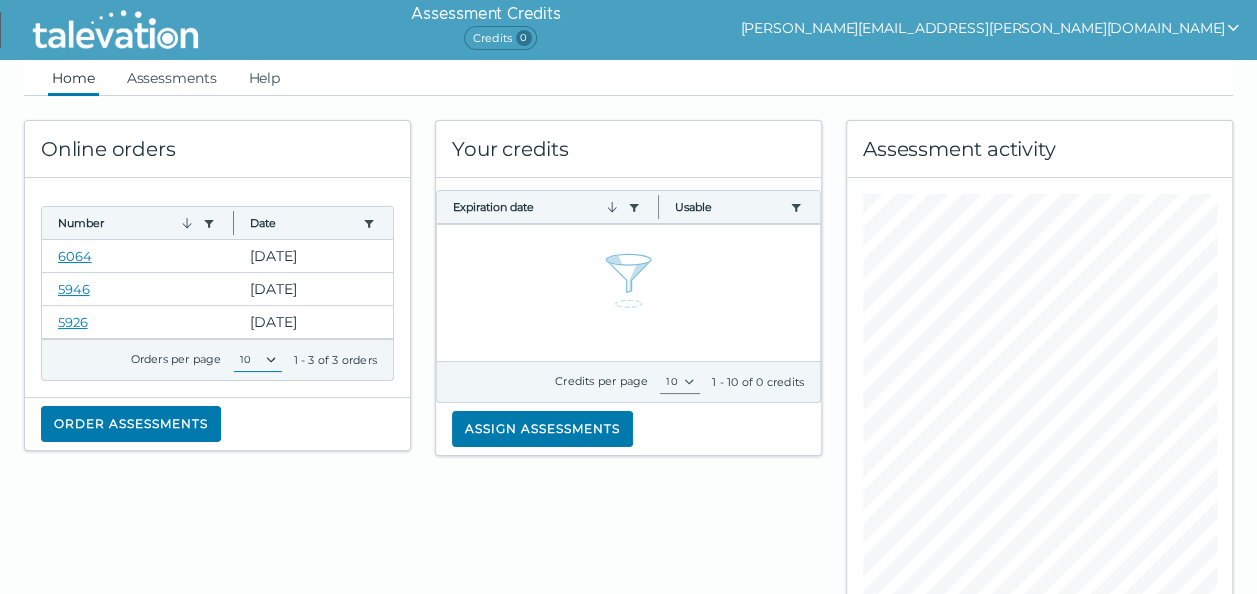 click on "10 20 50 100" at bounding box center [258, 360] 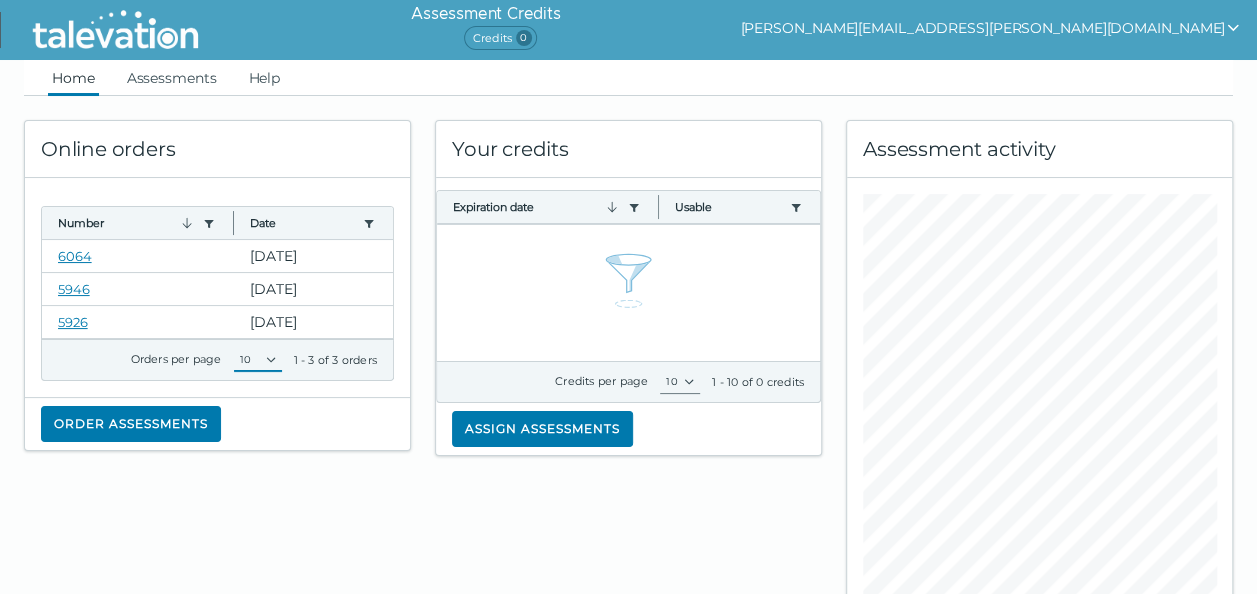select on "1: 20" 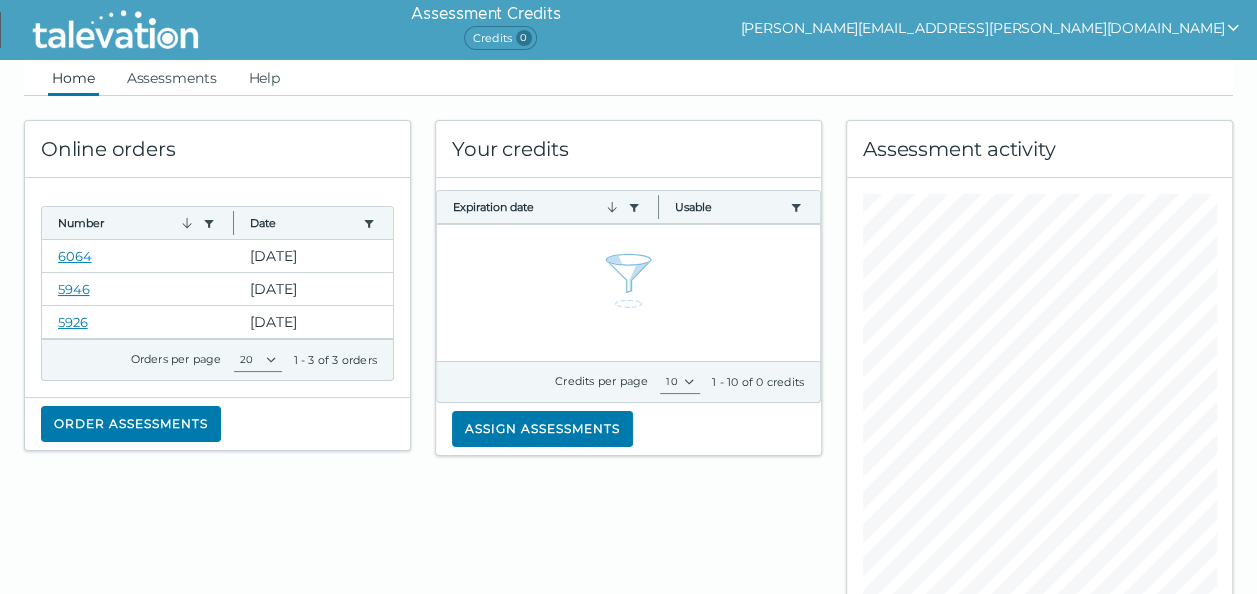 click on "10 20 50 100" at bounding box center (258, 360) 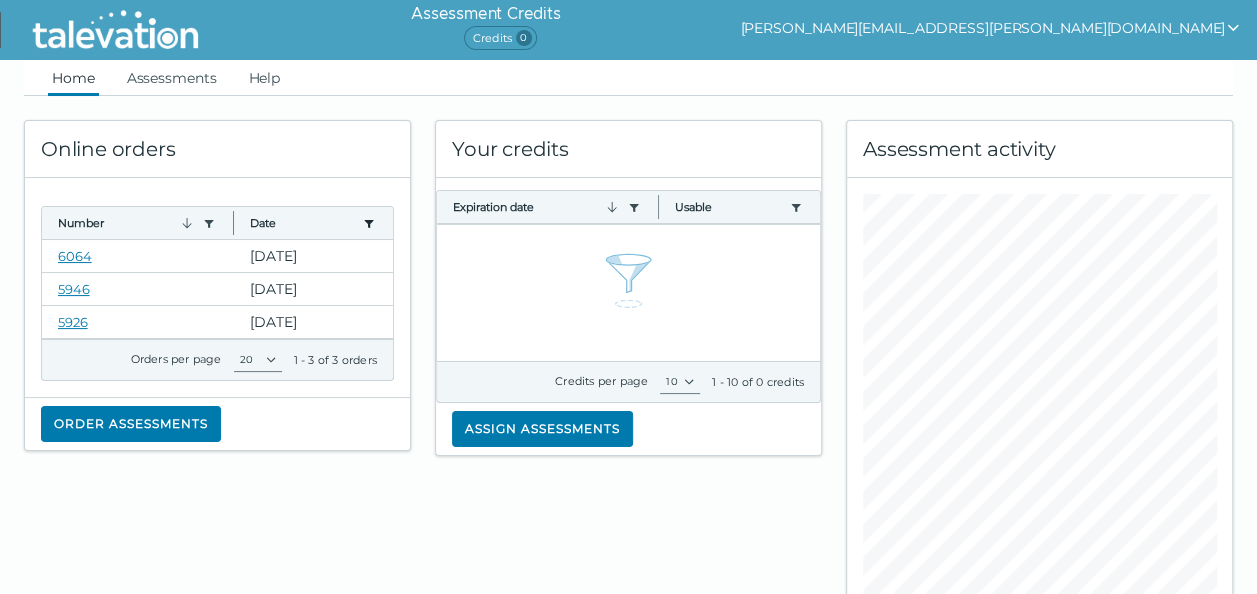 click 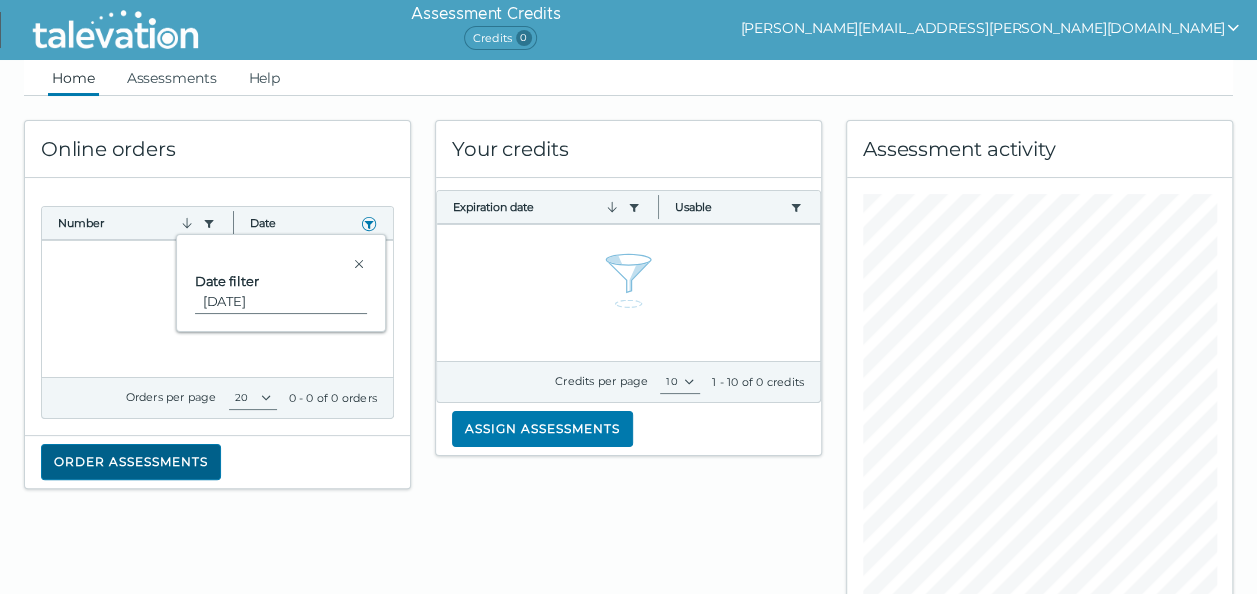 type on "[DATE]" 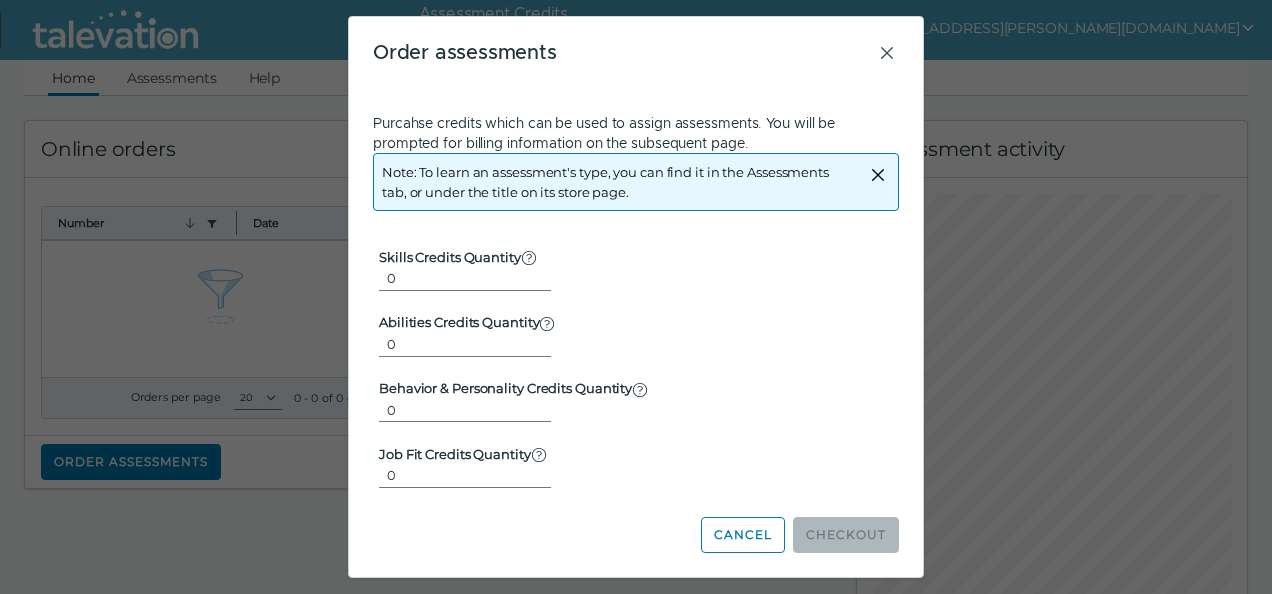 click on "Order assessments Purcahse credits which can be used to assign assessments. You will be prompted for billing information on the subsequent page. Note: To learn an assessment's type, you can find it in the Assessments tab, or under the title on its store page. Skills Credits Quantity   Used for the majority of assessments, which are not found in the other categories  0 Abilities Credits Quantity   Used for CAT Logical, Numerical, and Verbal Reasoning assessments  0 Behavior & Personality Credits Quantity   Used for Selectors and Performance Indicator assessments  0 Job Fit Credits Quantity   Used for all Job Fit assessments (e.g. Job Fit Bank Teller)  0 Cancel Checkout" 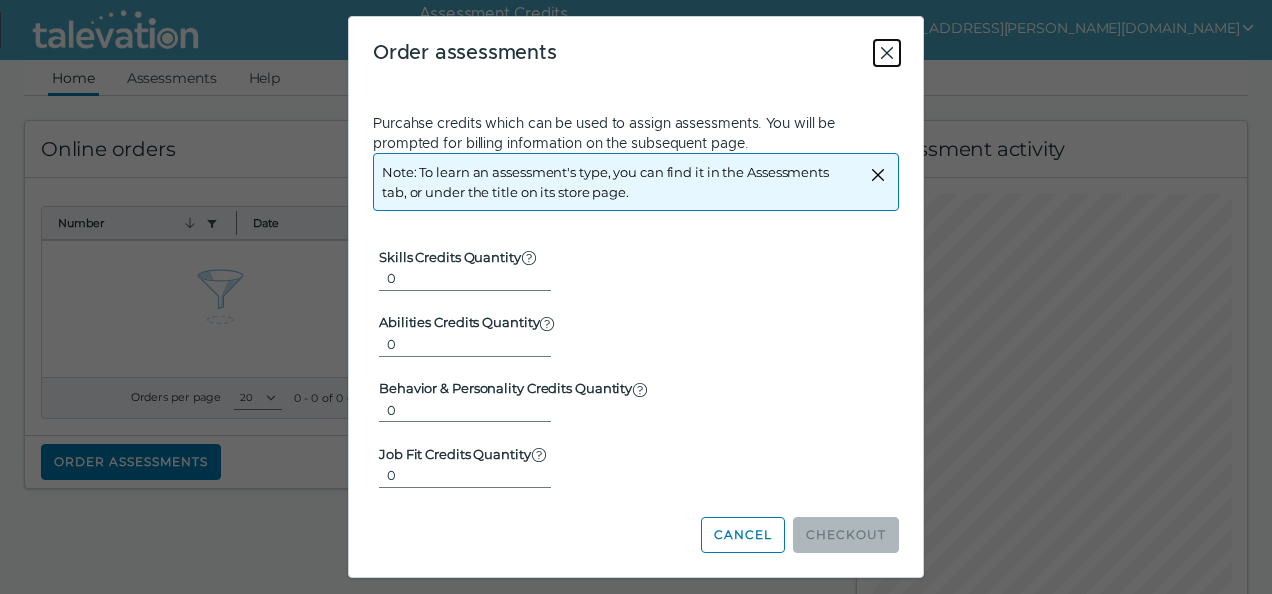 click 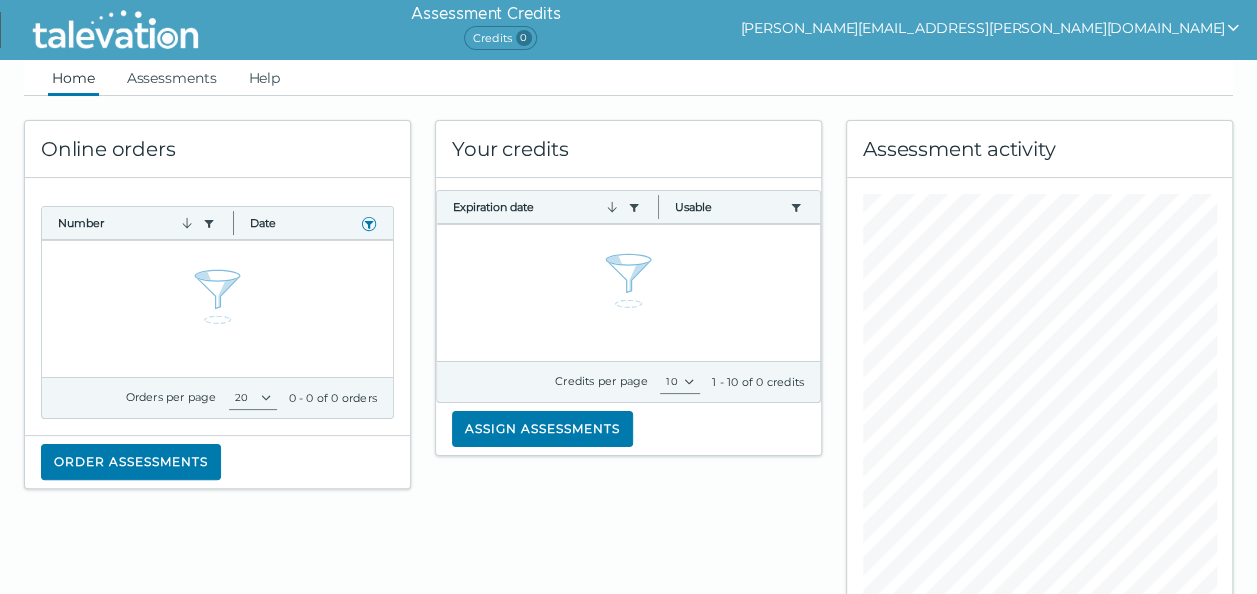 click on "Your credits" 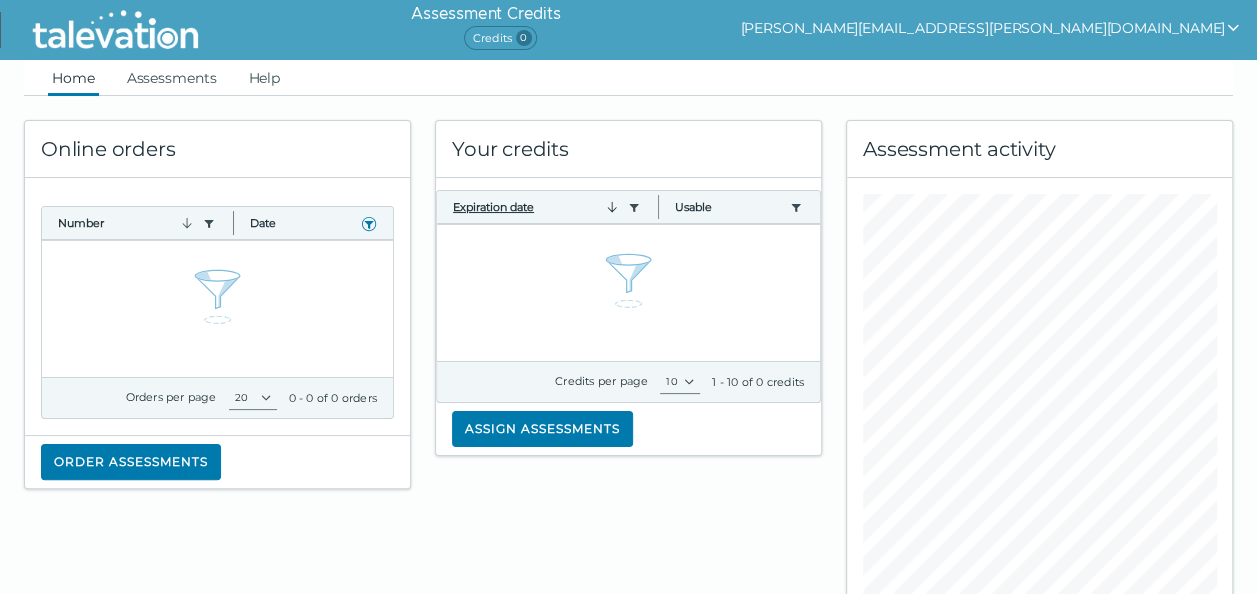click 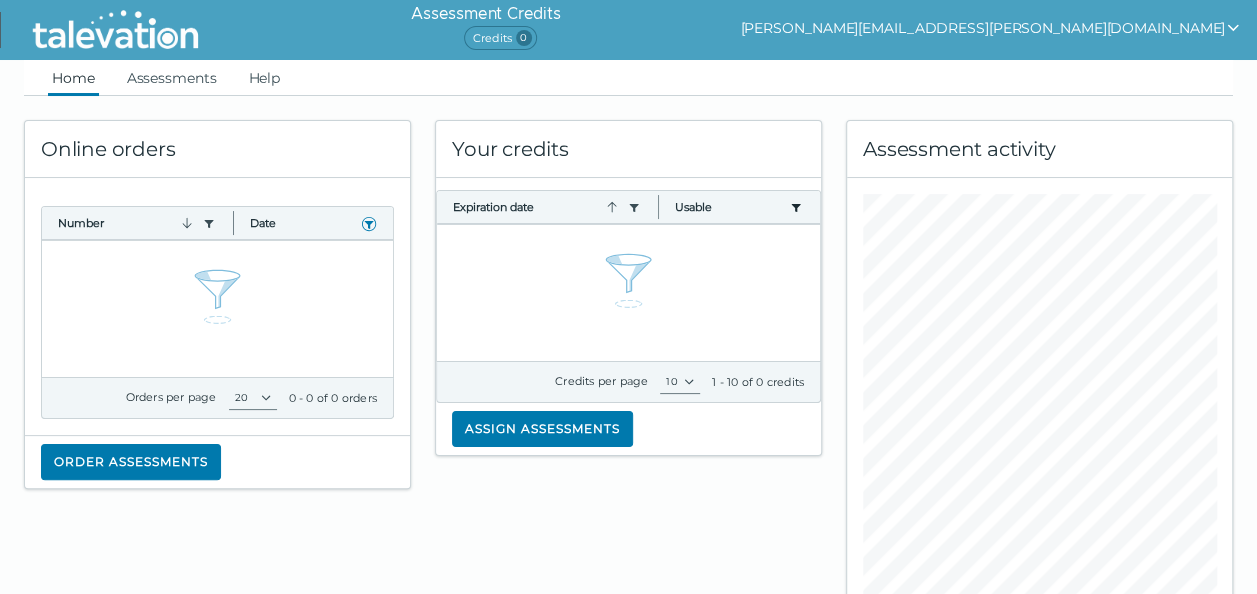 click 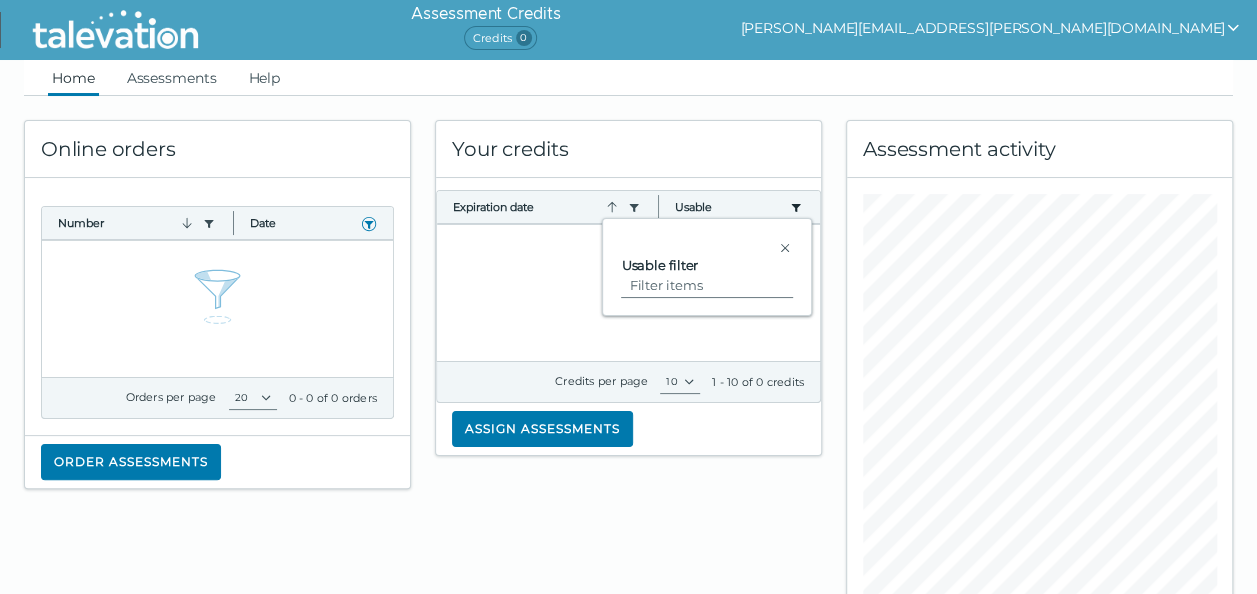 click 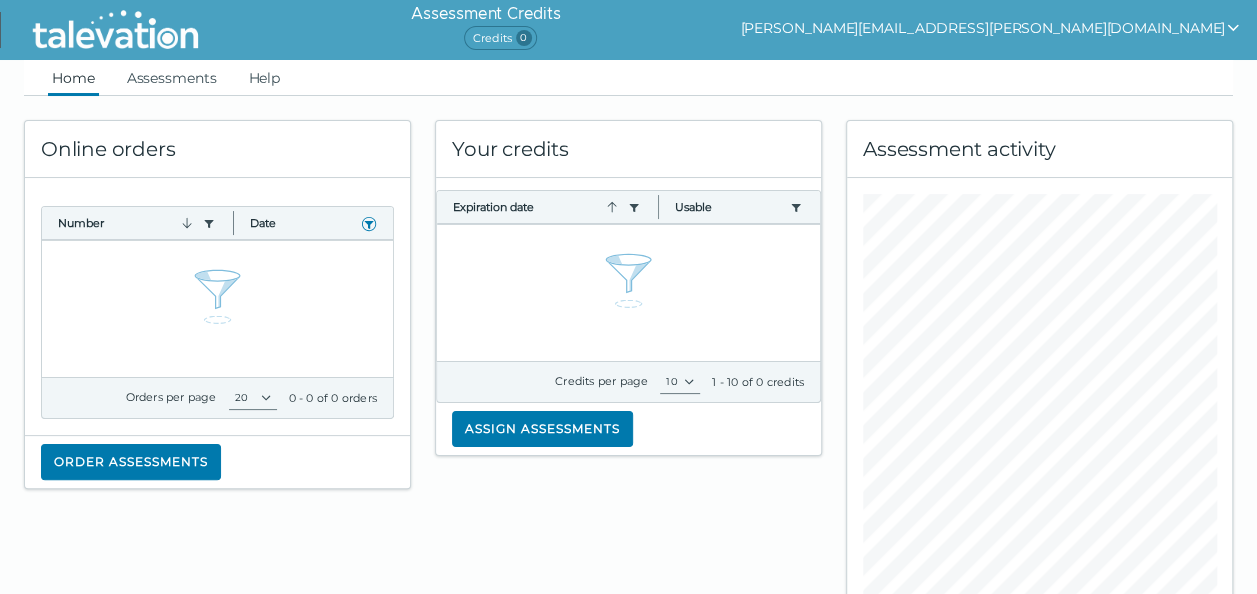click on "Assessment Credits" at bounding box center [485, 14] 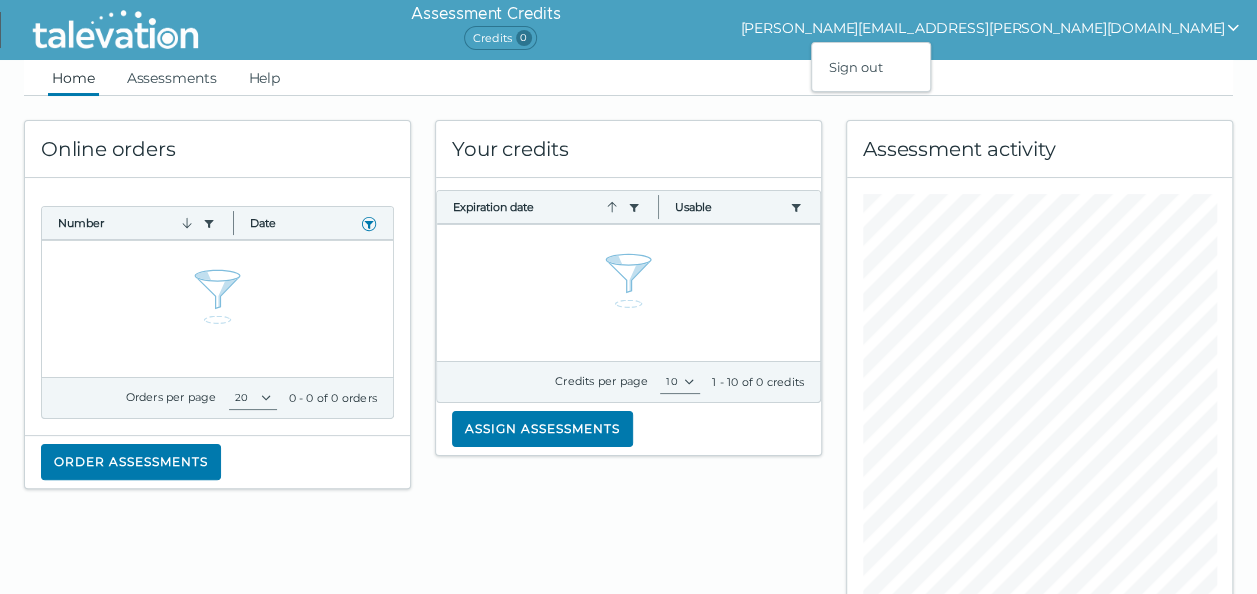 click 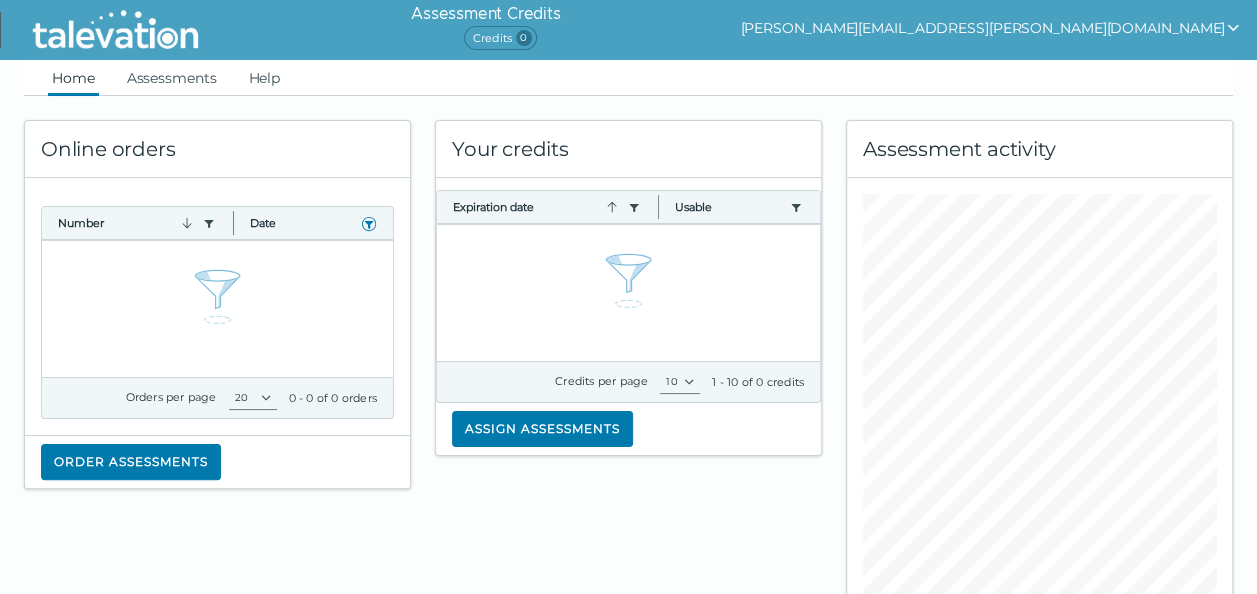click 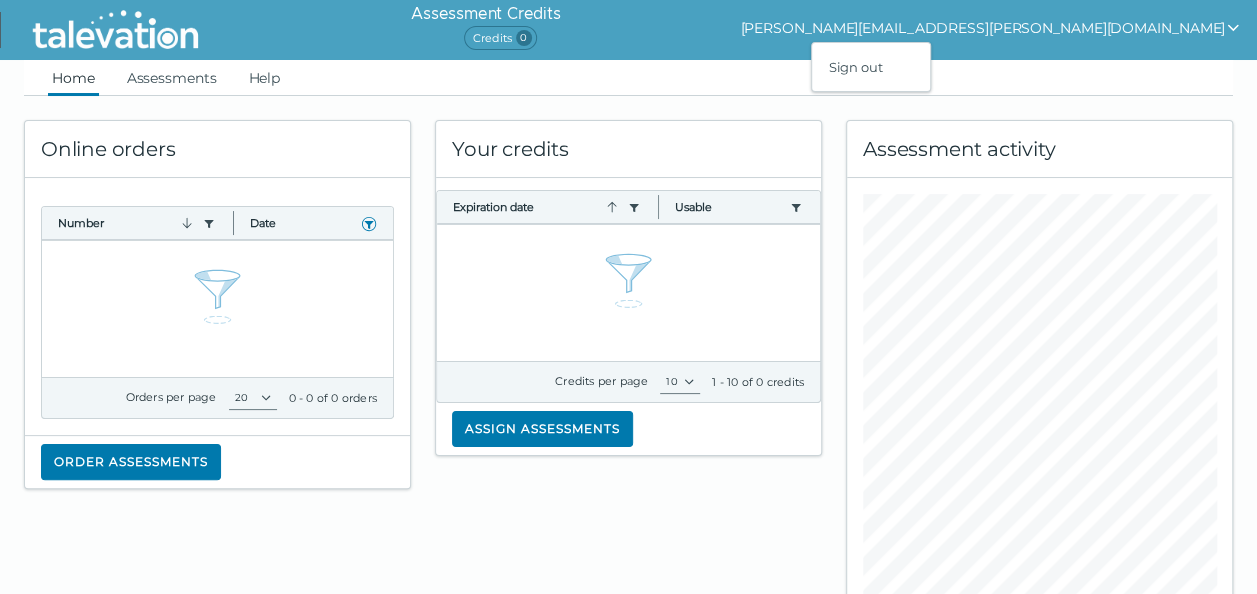 click on "[PERSON_NAME][EMAIL_ADDRESS][PERSON_NAME][DOMAIN_NAME]" at bounding box center (990, 28) 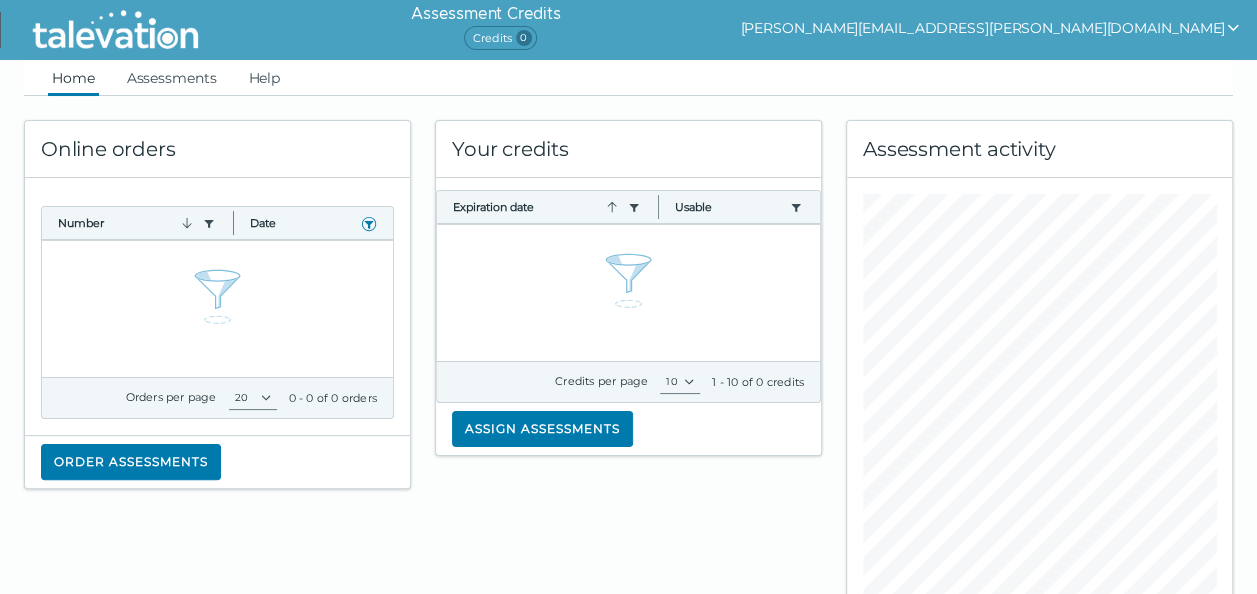 drag, startPoint x: 1153, startPoint y: 23, endPoint x: 844, endPoint y: 23, distance: 309 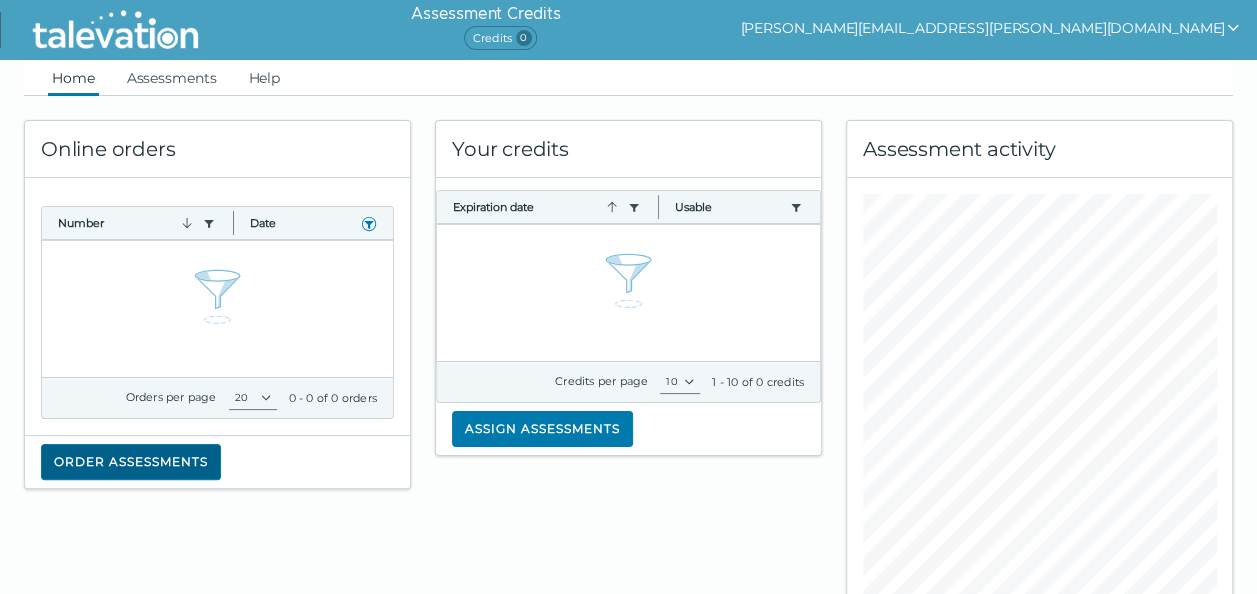 click on "Order assessments" 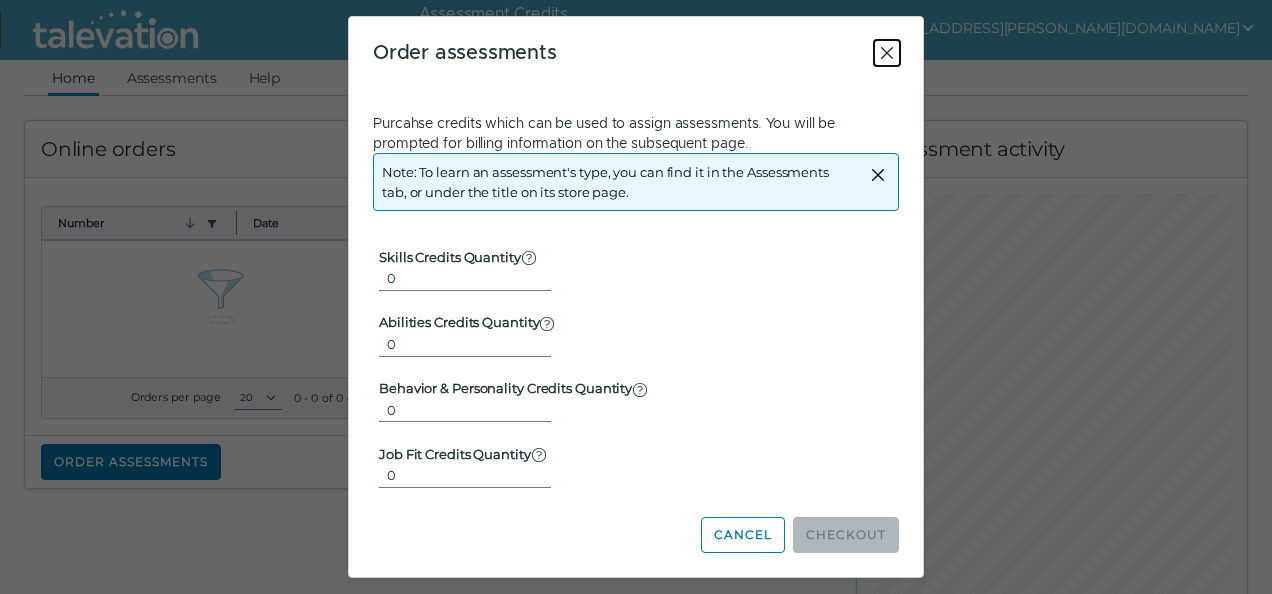 click 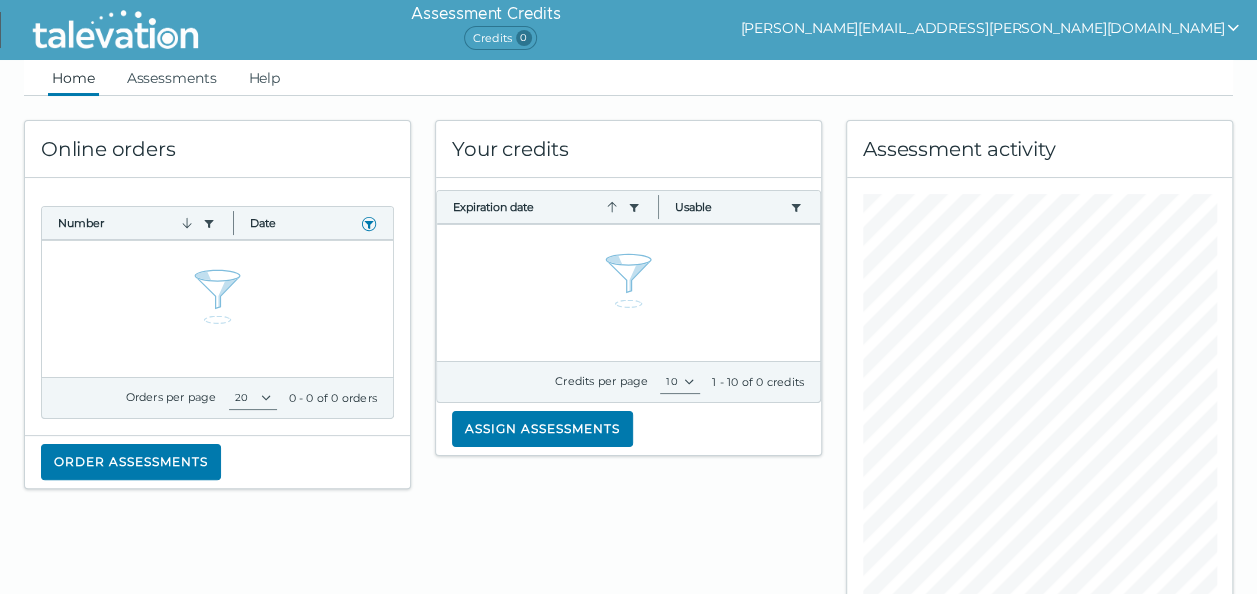 click on "Assign assessments" 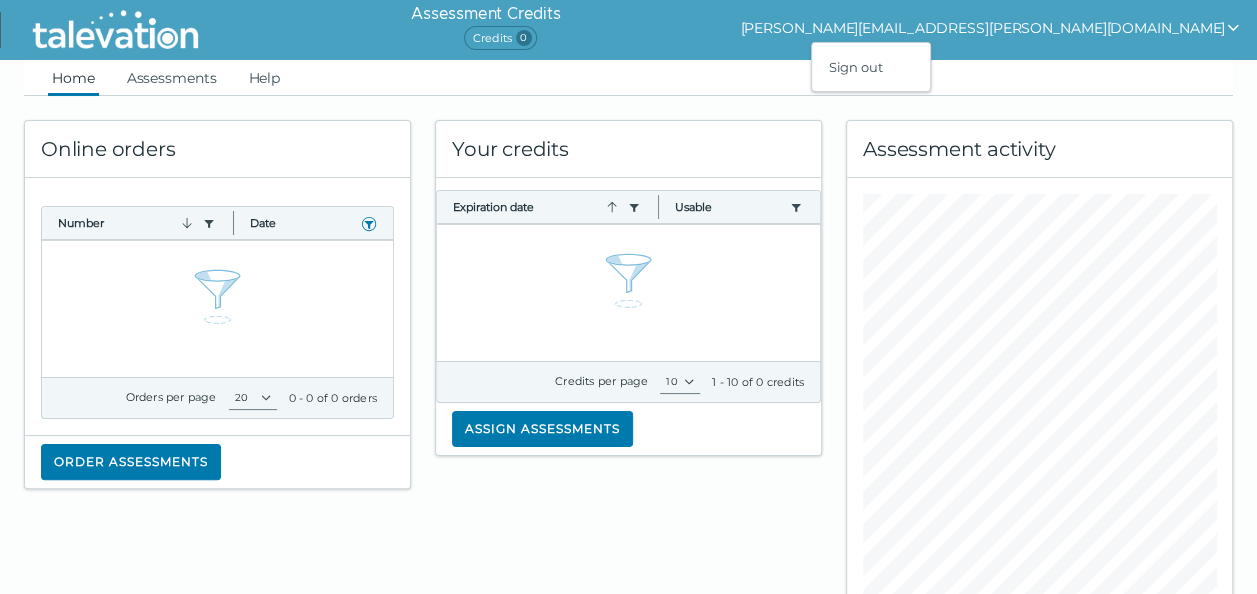 click 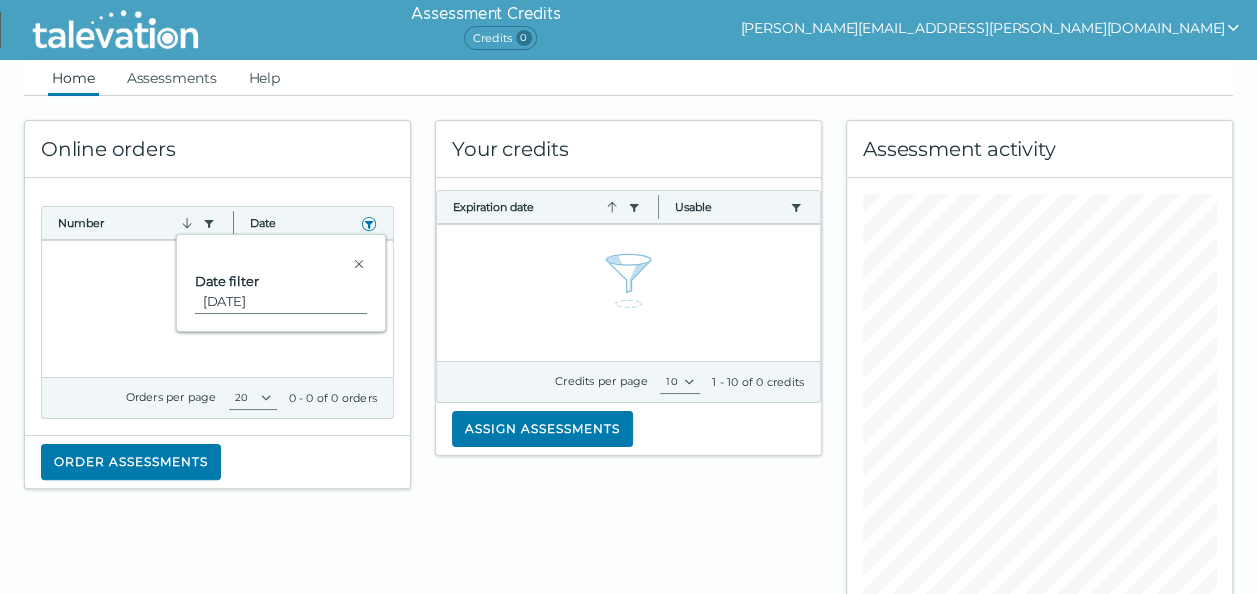 click on "Online orders Number  Use left or right key to resize the column  Date  Use left or right key to resize the column  Orders per page 10 20 50 100  0 - 0 of 0 orders   Order assessments" 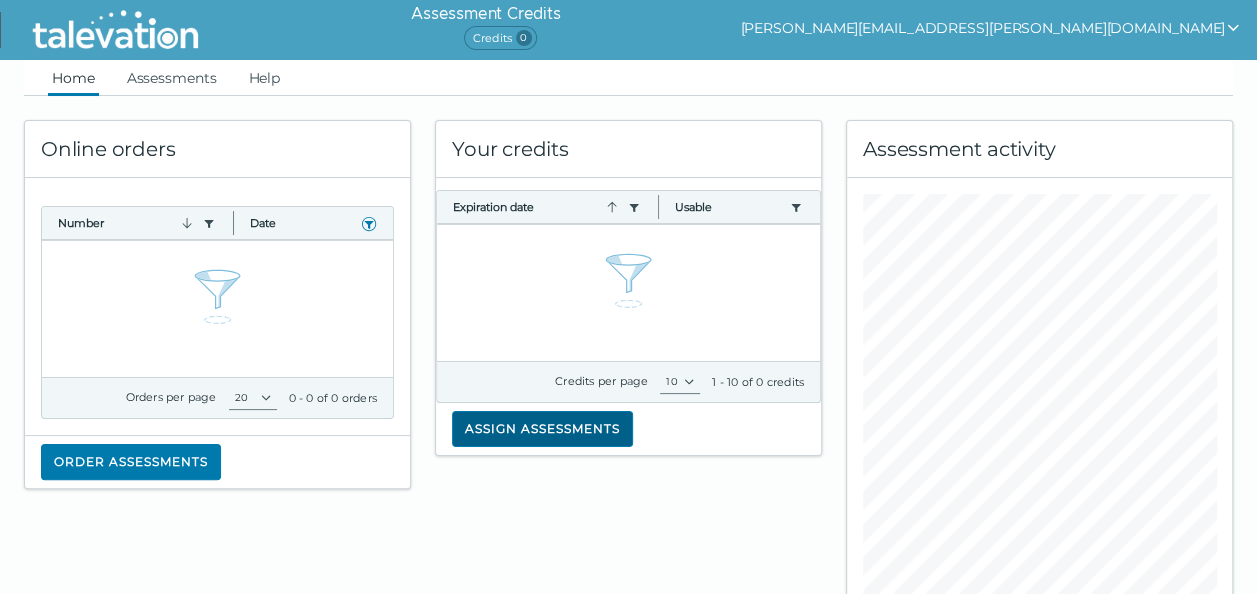 click on "Assign assessments" 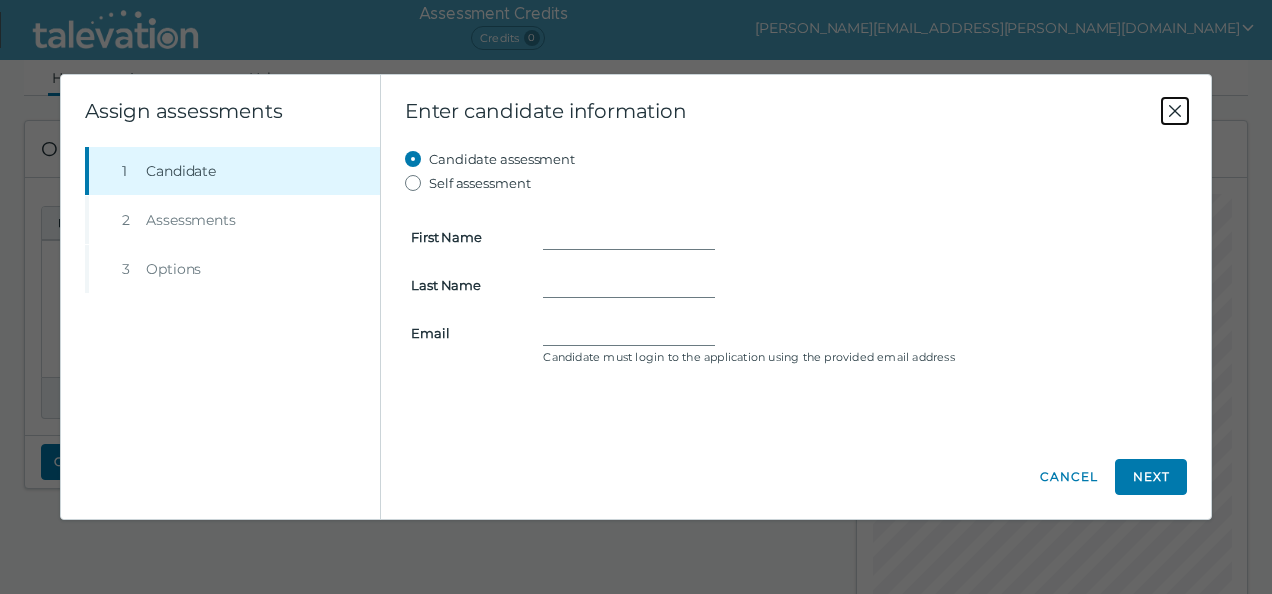 click 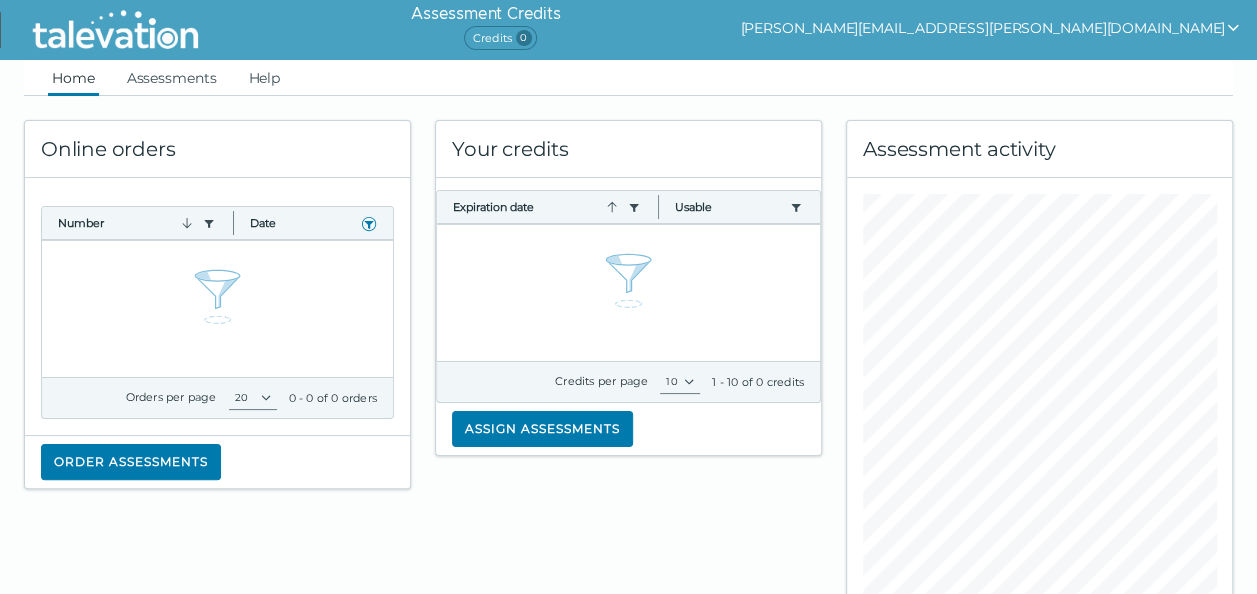 click 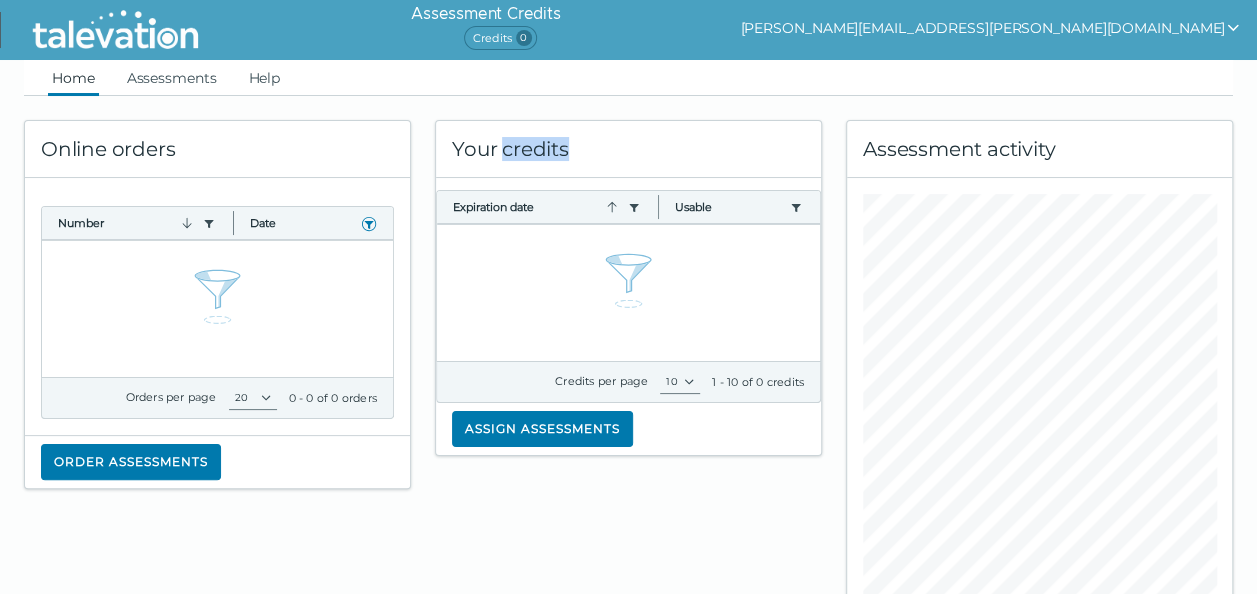 click on "Your credits" 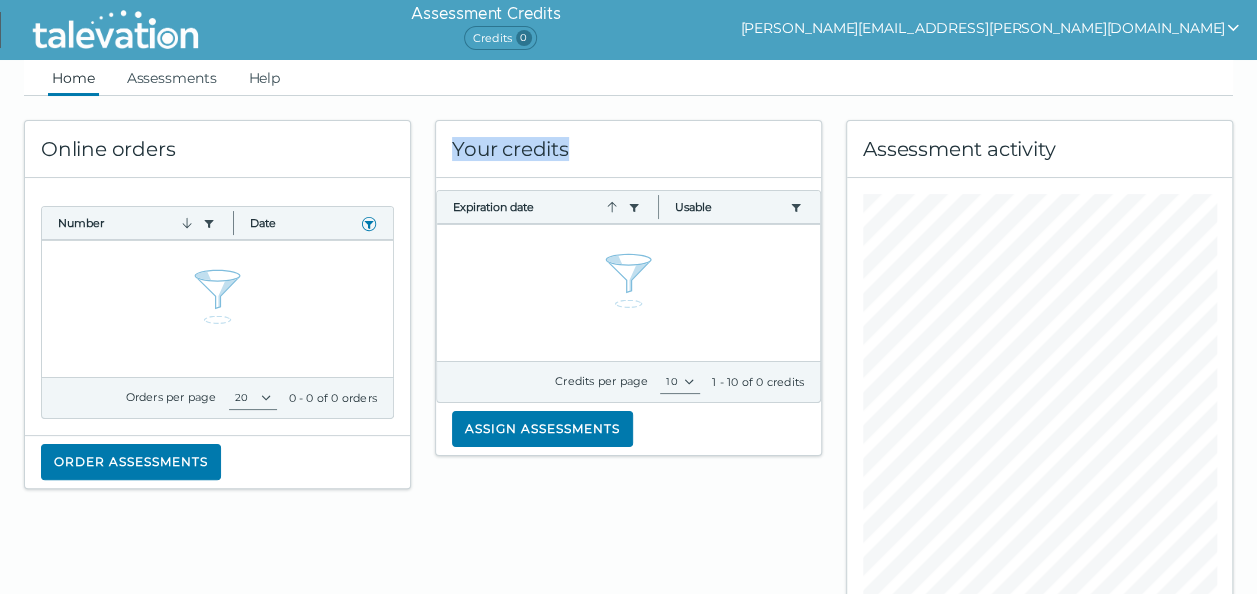 click on "Your credits" 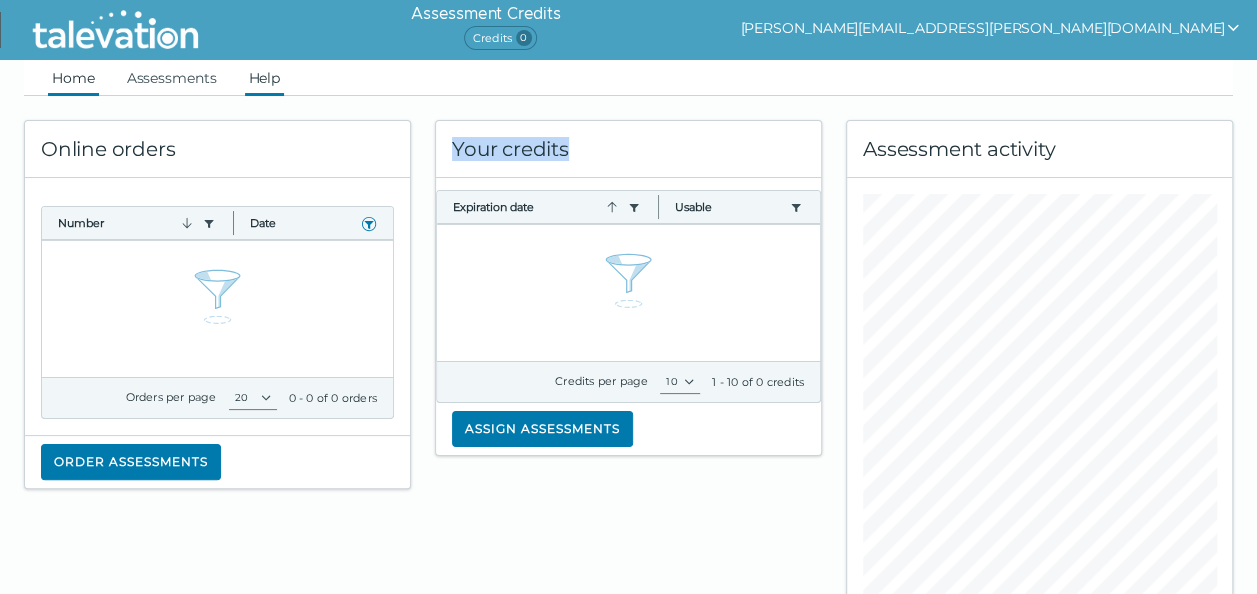 click on "Help" at bounding box center (265, 78) 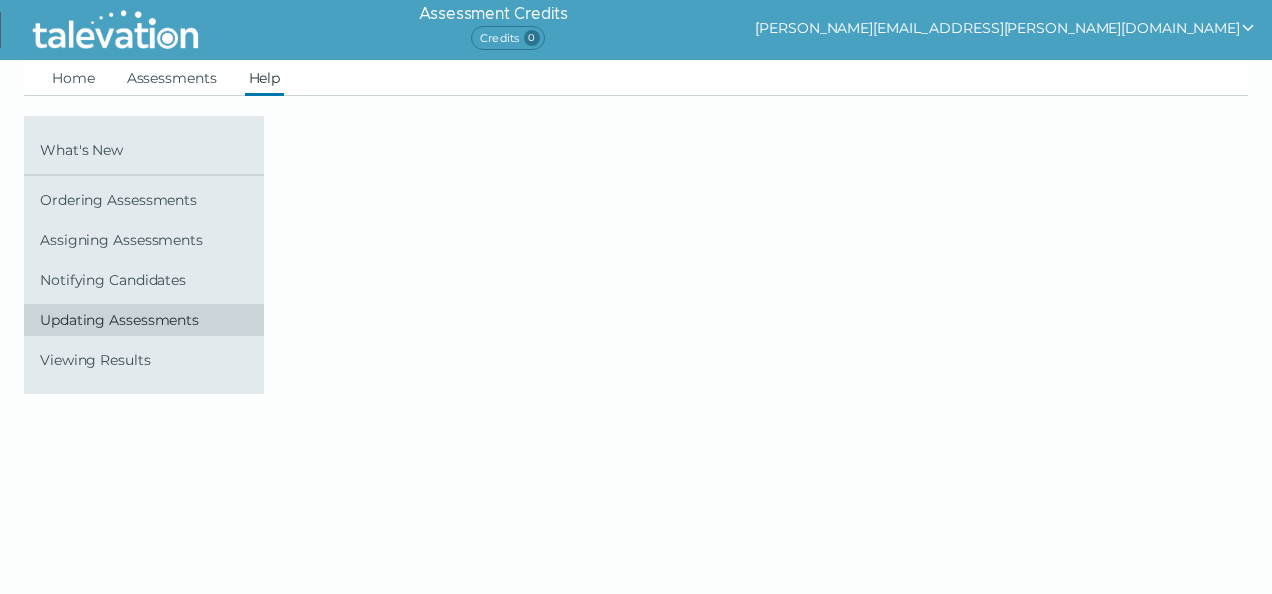 click on "Updating Assessments" at bounding box center (148, 320) 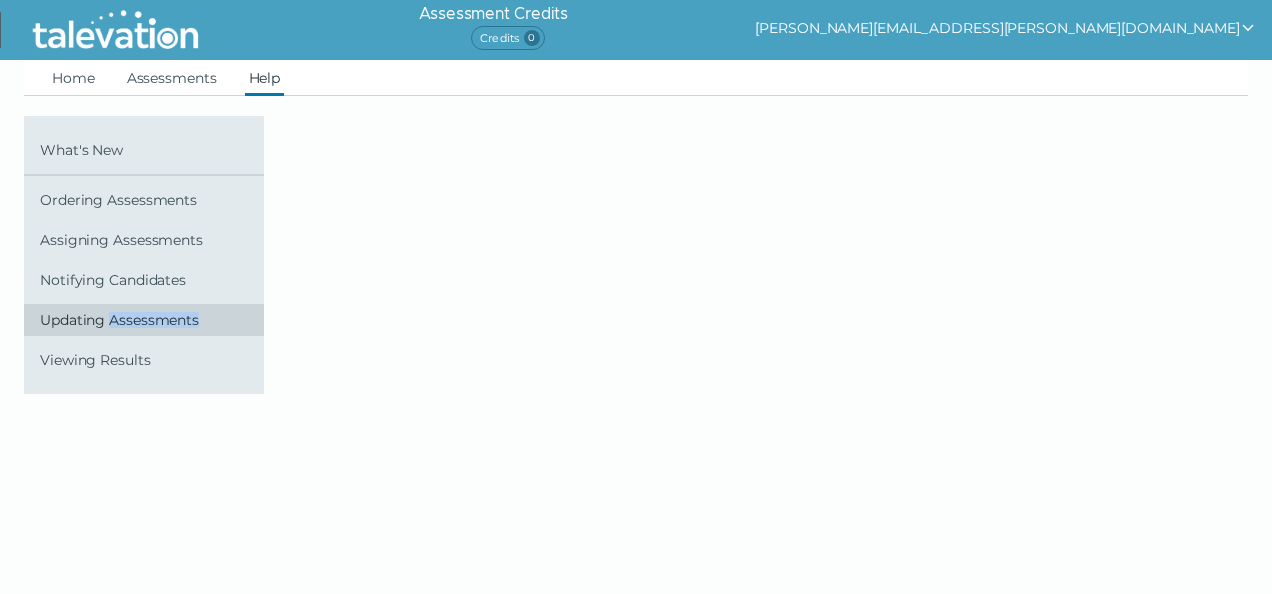 click on "Updating Assessments" at bounding box center [148, 320] 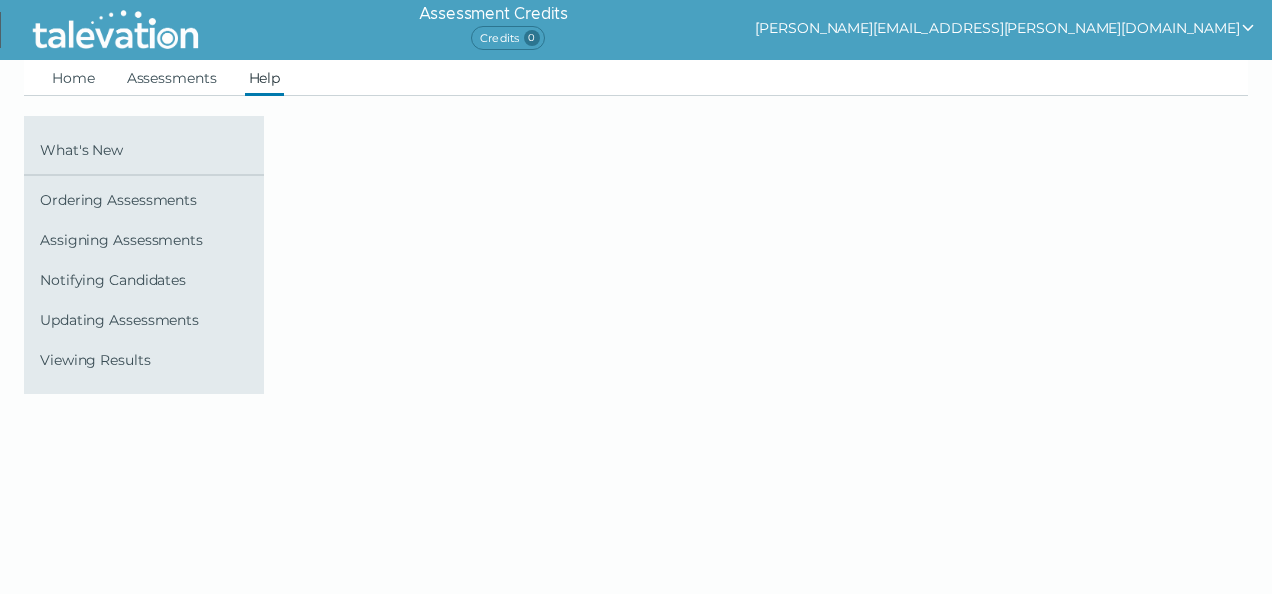 click on "Credits 0" at bounding box center [507, 38] 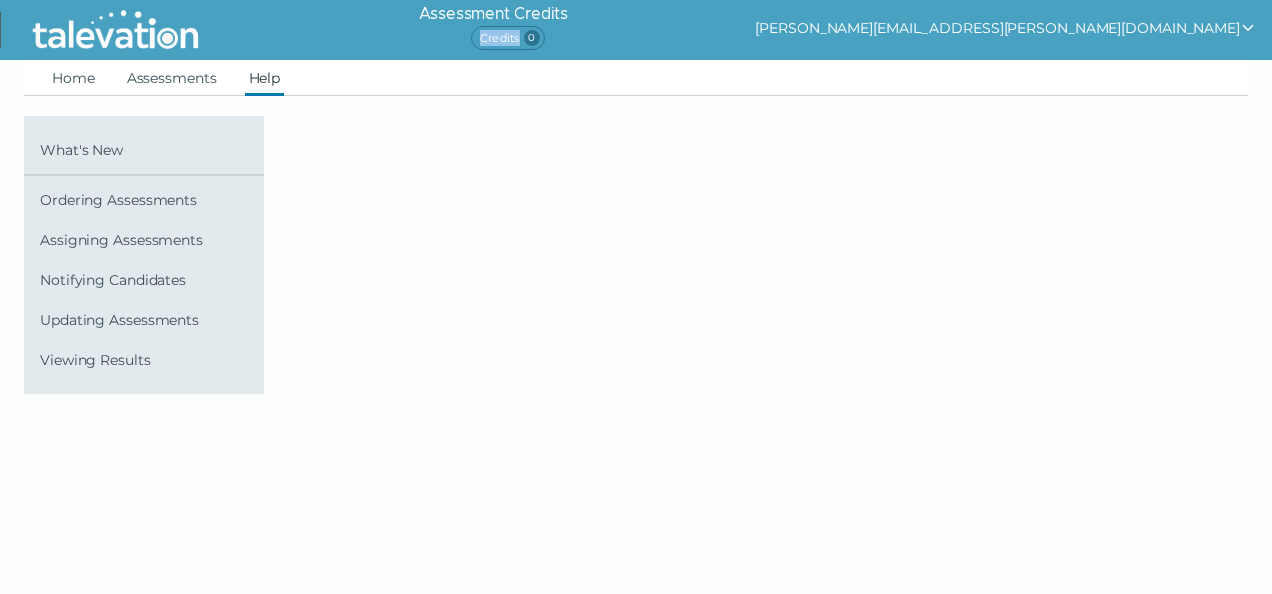 click on "Credits 0" at bounding box center (507, 38) 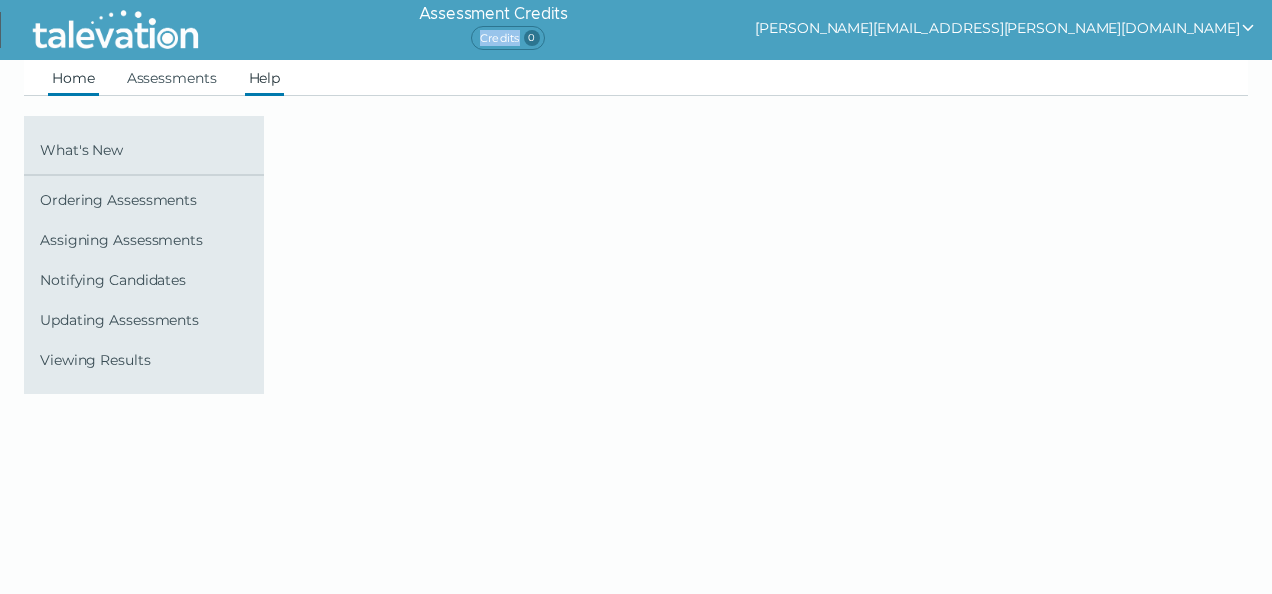 click on "Home" at bounding box center [73, 78] 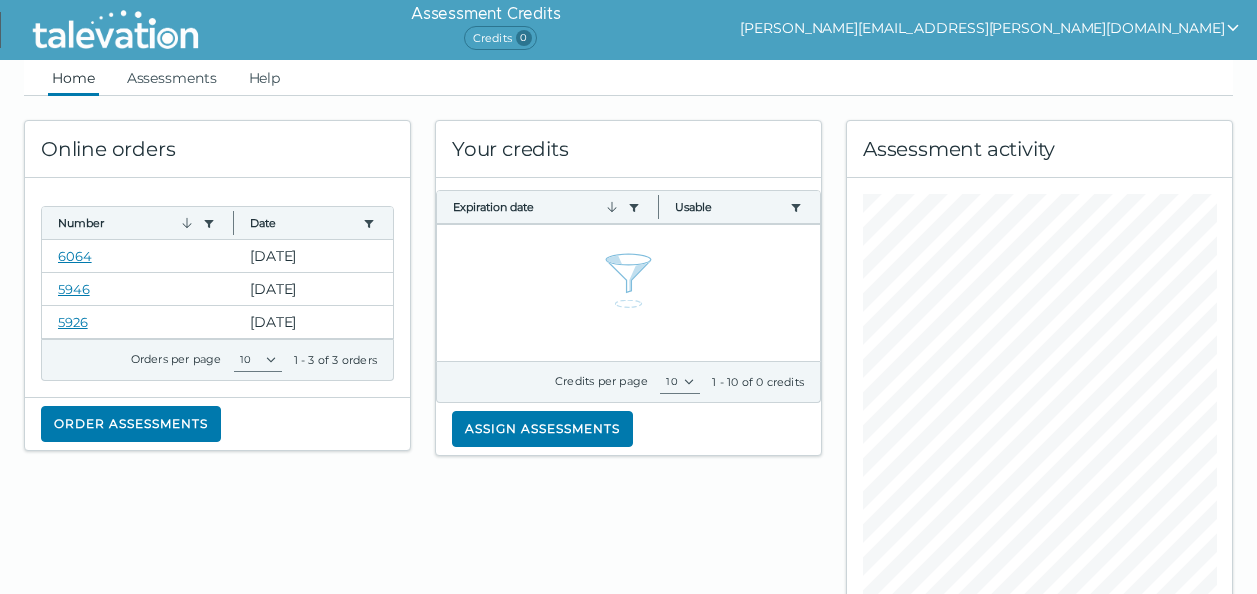 scroll, scrollTop: 0, scrollLeft: 0, axis: both 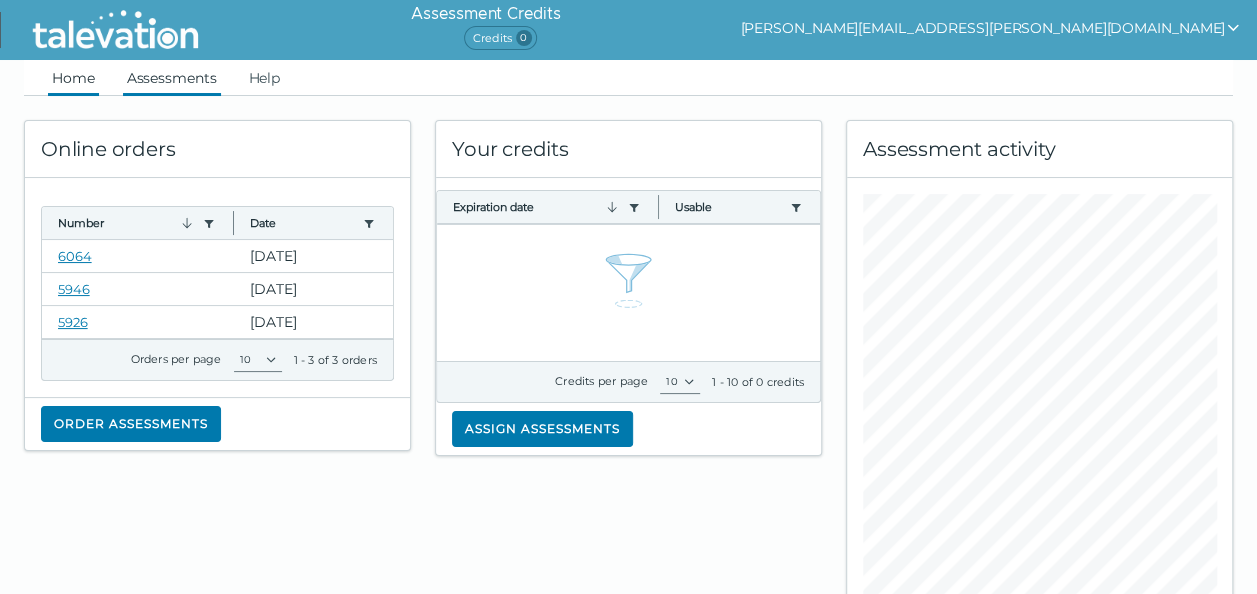 click on "Assessments" at bounding box center (172, 78) 